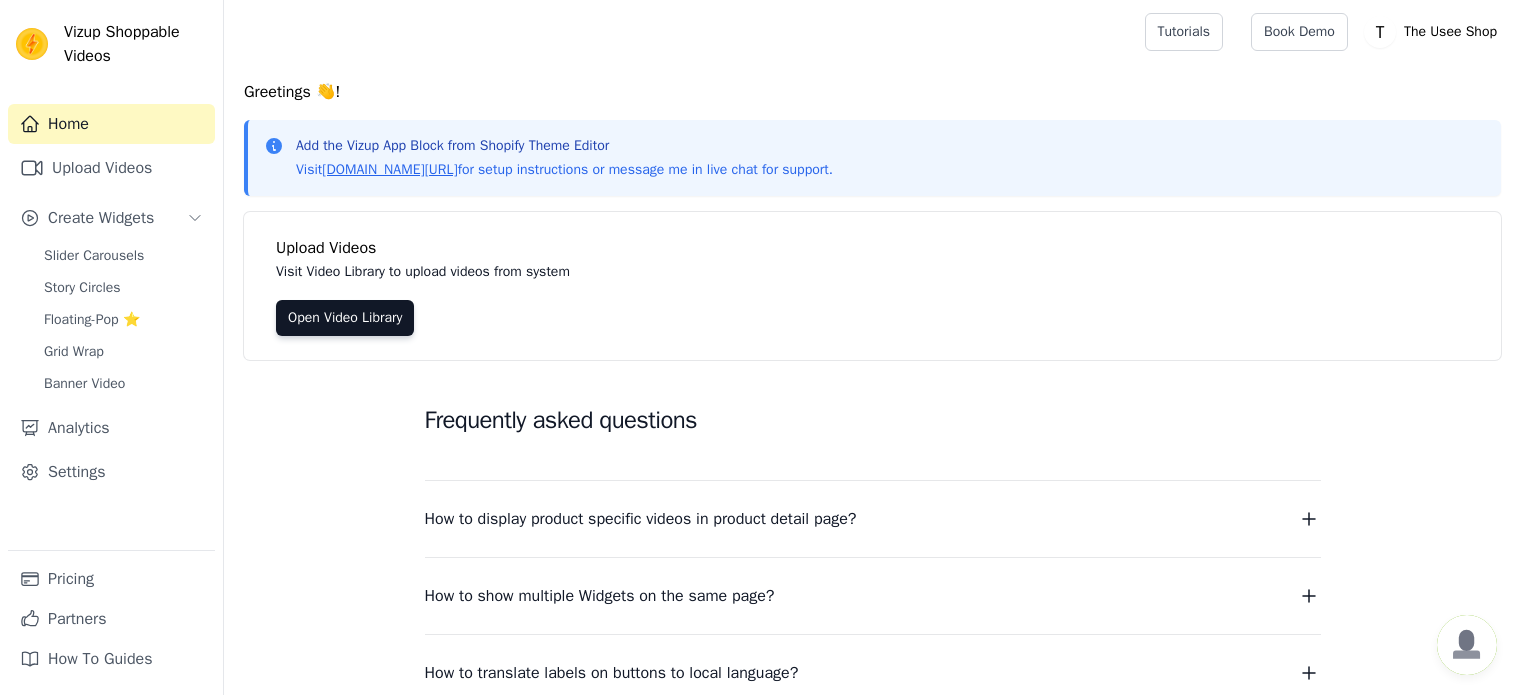 scroll, scrollTop: 0, scrollLeft: 0, axis: both 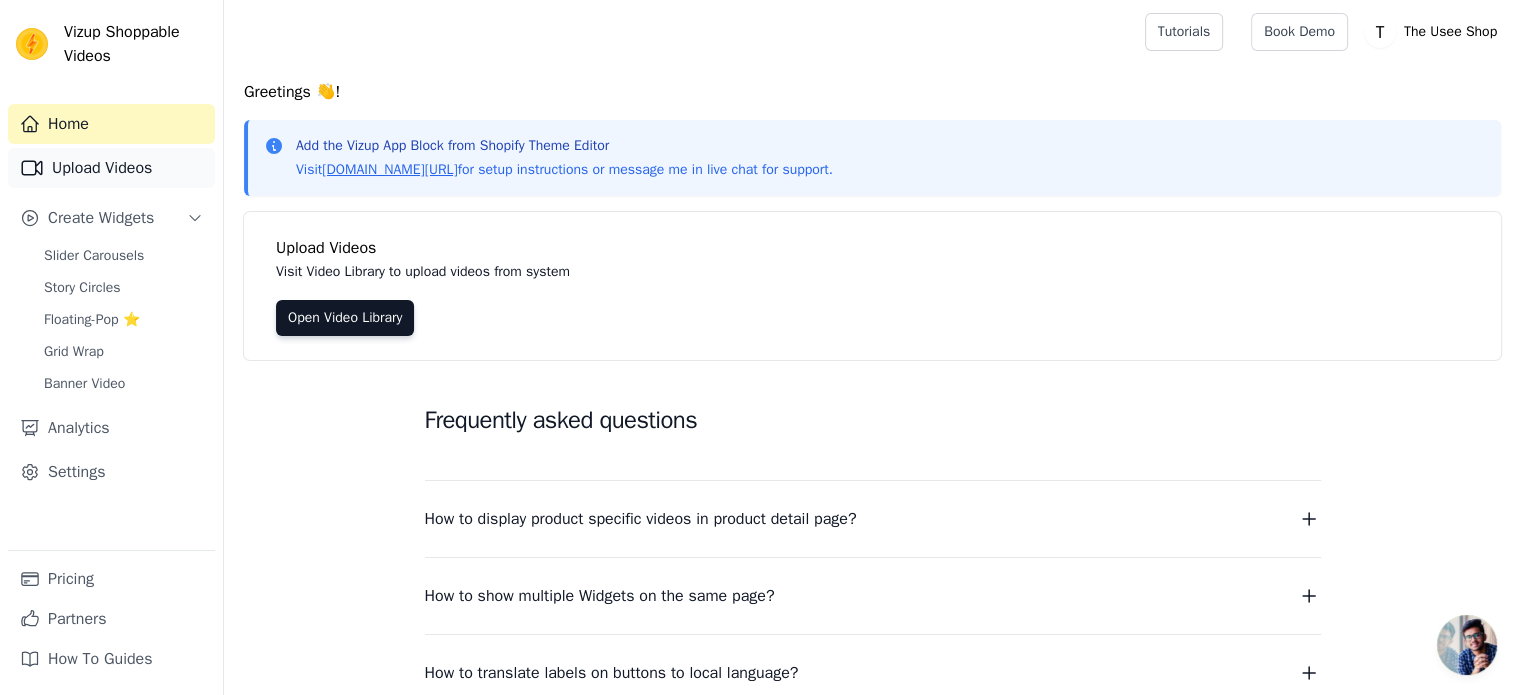 click on "Upload Videos" at bounding box center [111, 168] 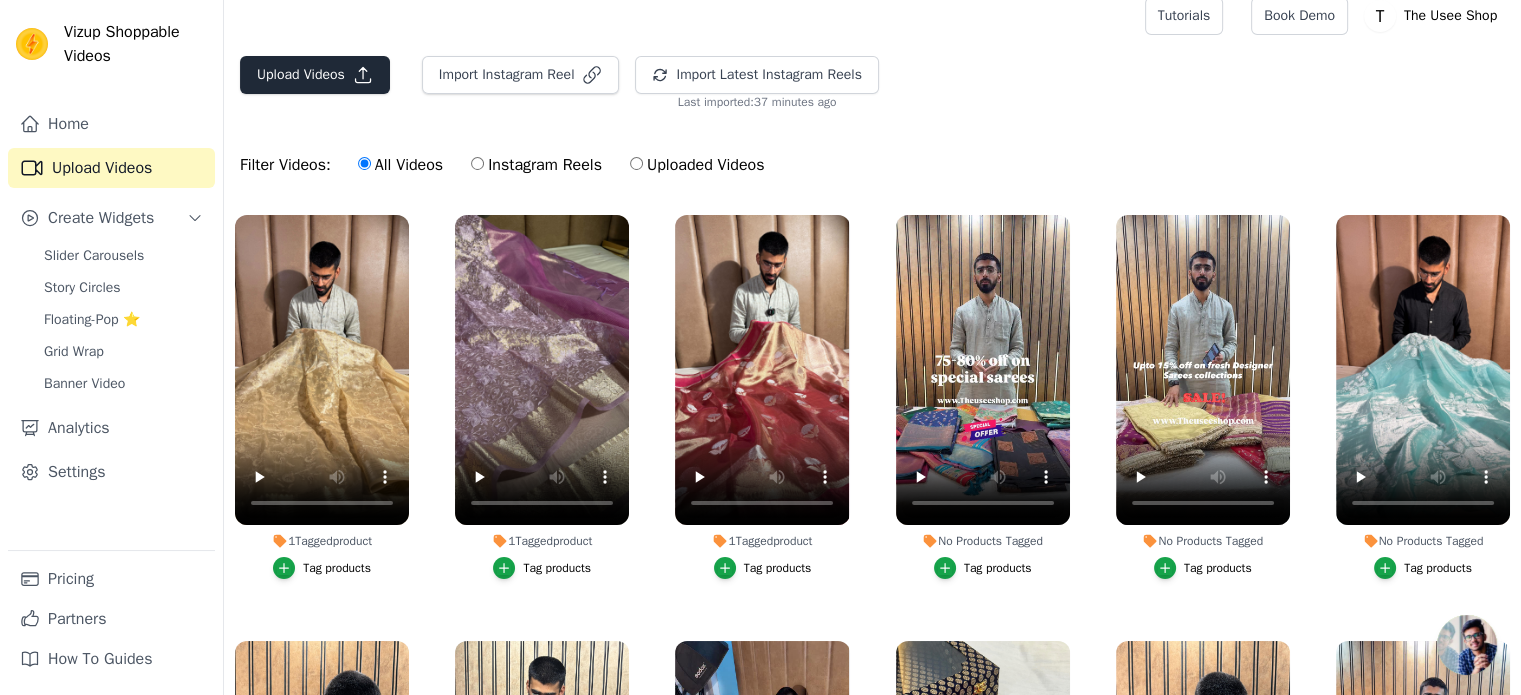 scroll, scrollTop: 20, scrollLeft: 0, axis: vertical 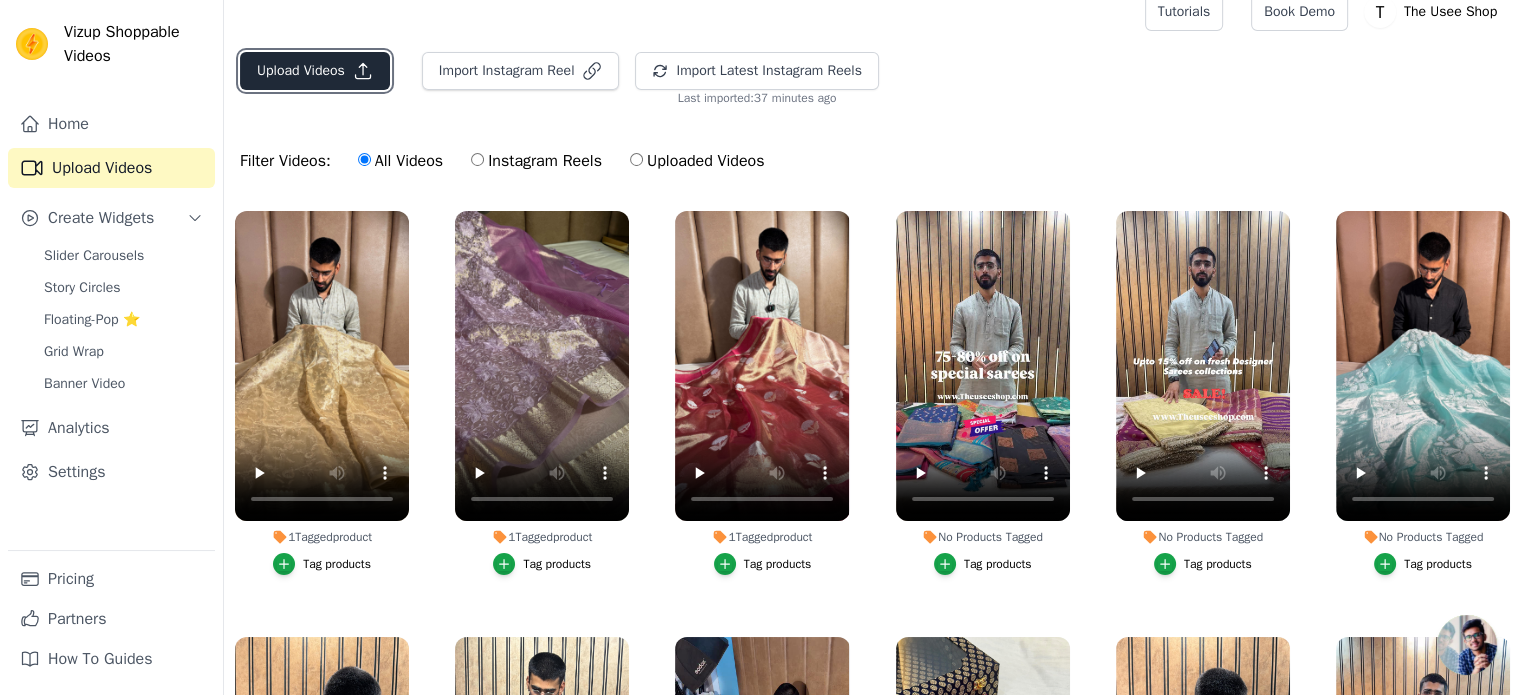 click on "Upload Videos" at bounding box center [315, 71] 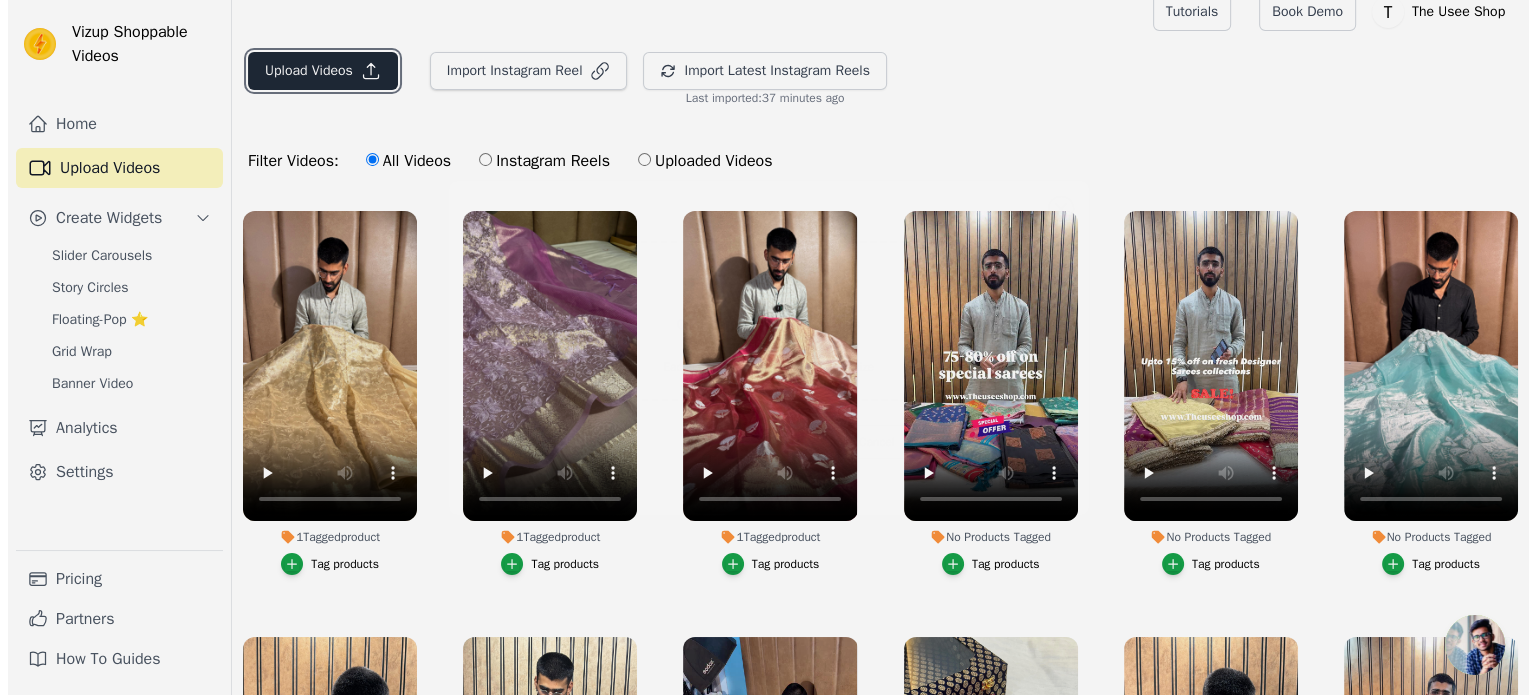 scroll, scrollTop: 0, scrollLeft: 0, axis: both 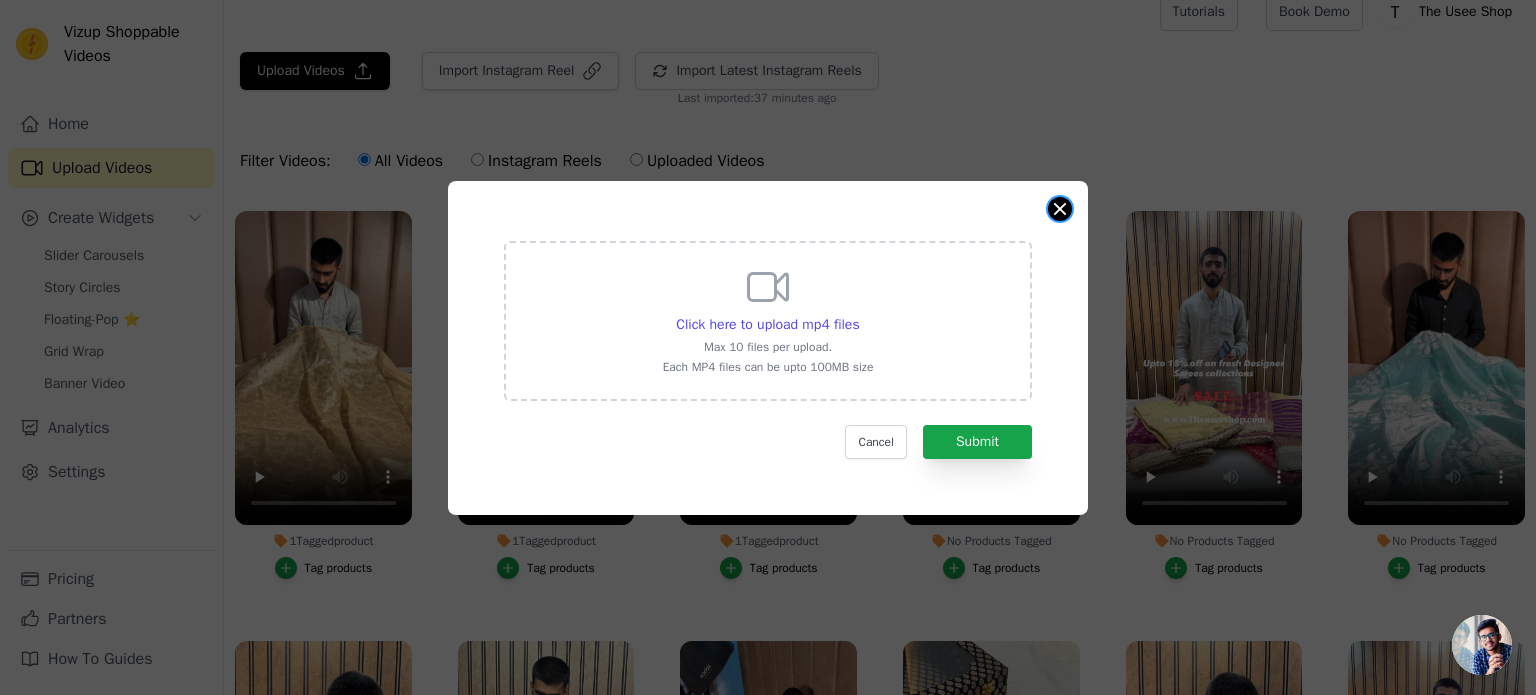 click at bounding box center (1060, 209) 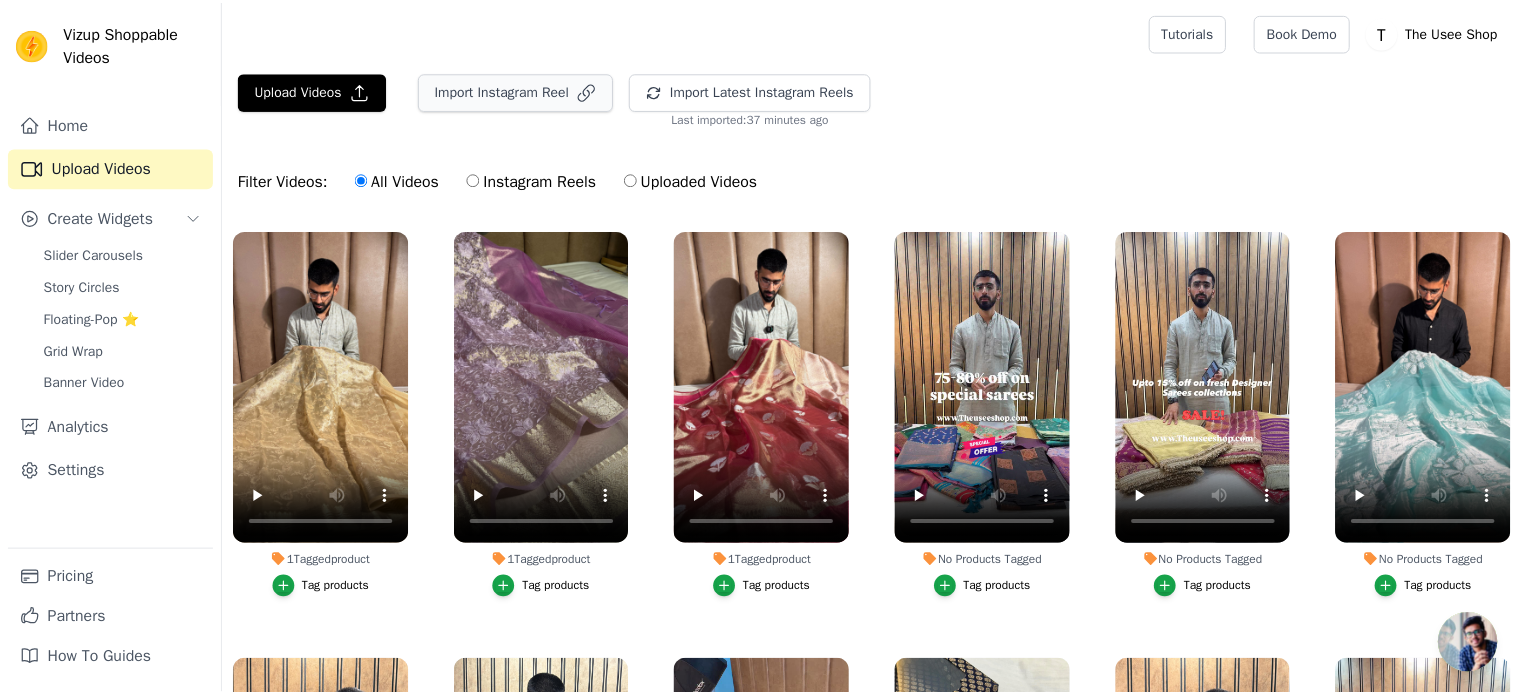scroll, scrollTop: 20, scrollLeft: 0, axis: vertical 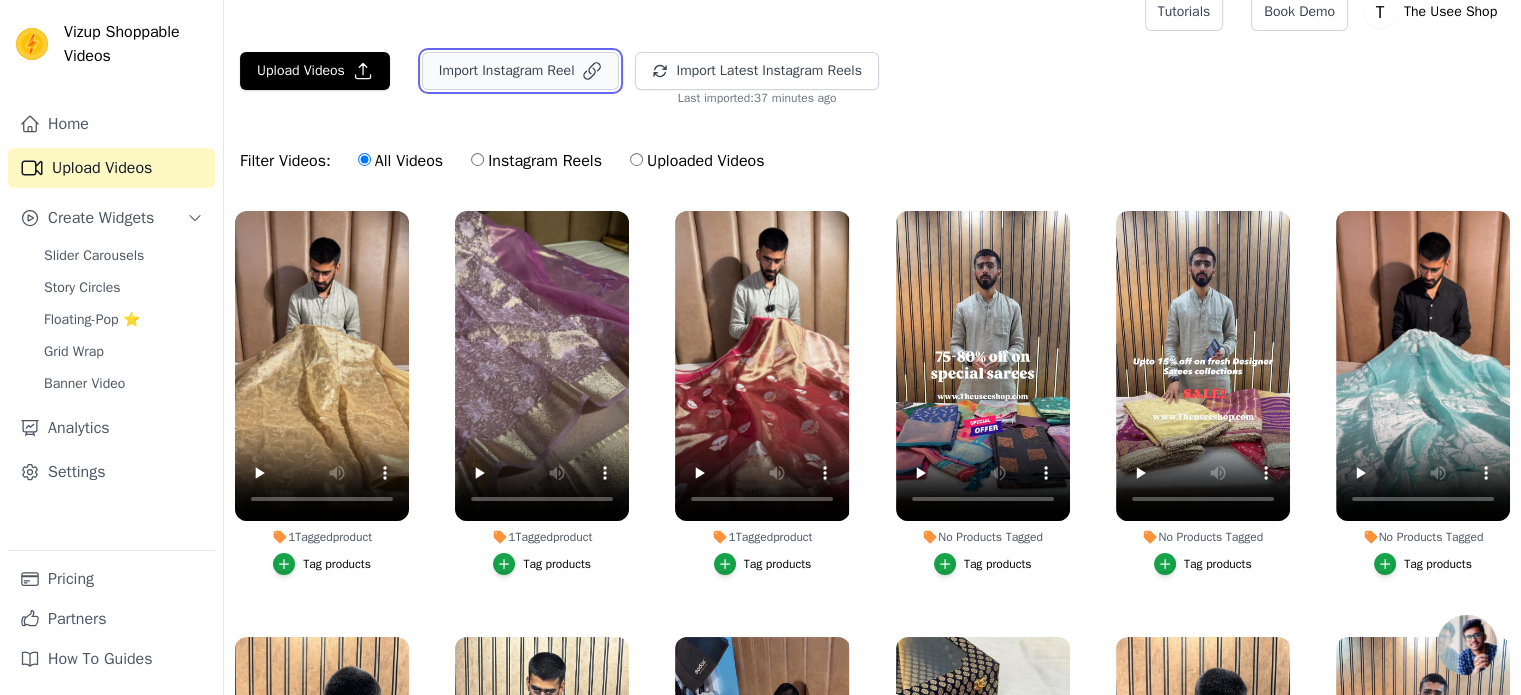 click on "Import Instagram Reel" at bounding box center [521, 71] 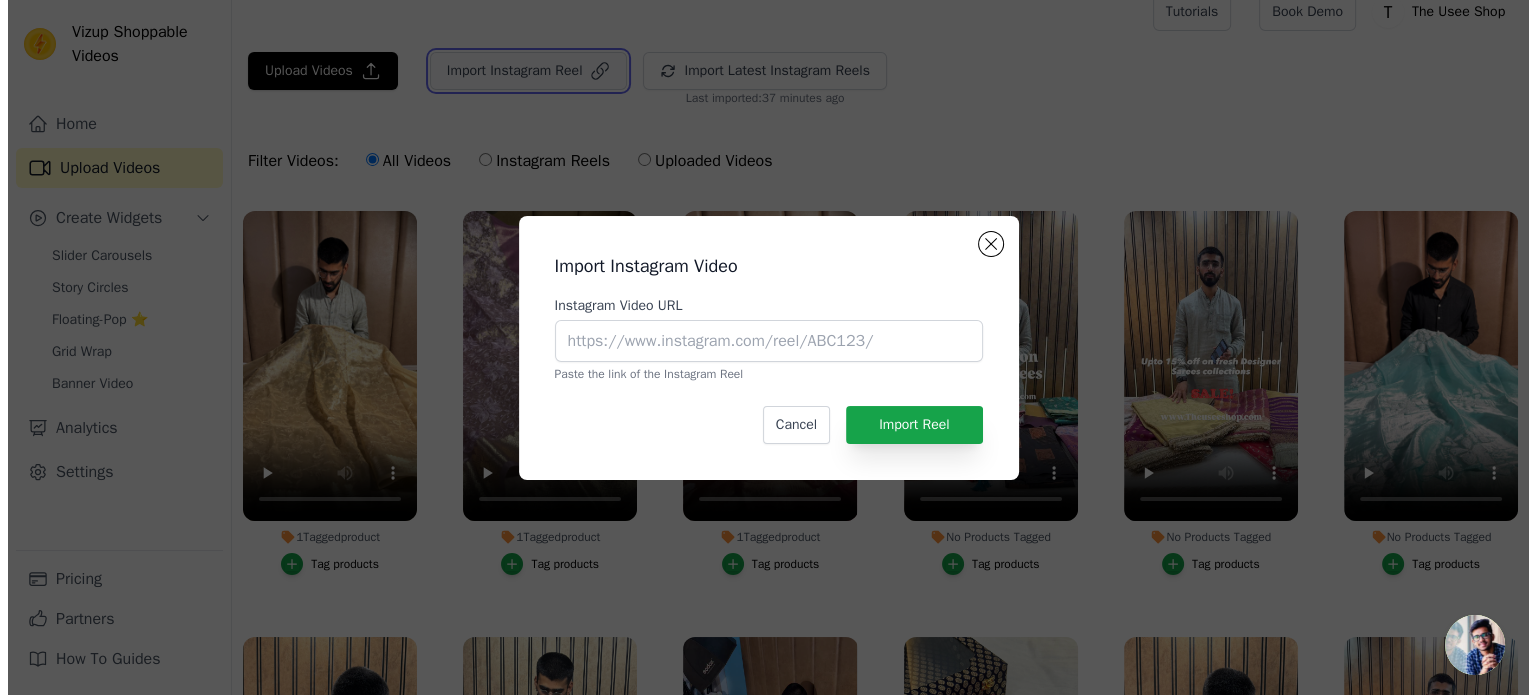 scroll, scrollTop: 0, scrollLeft: 0, axis: both 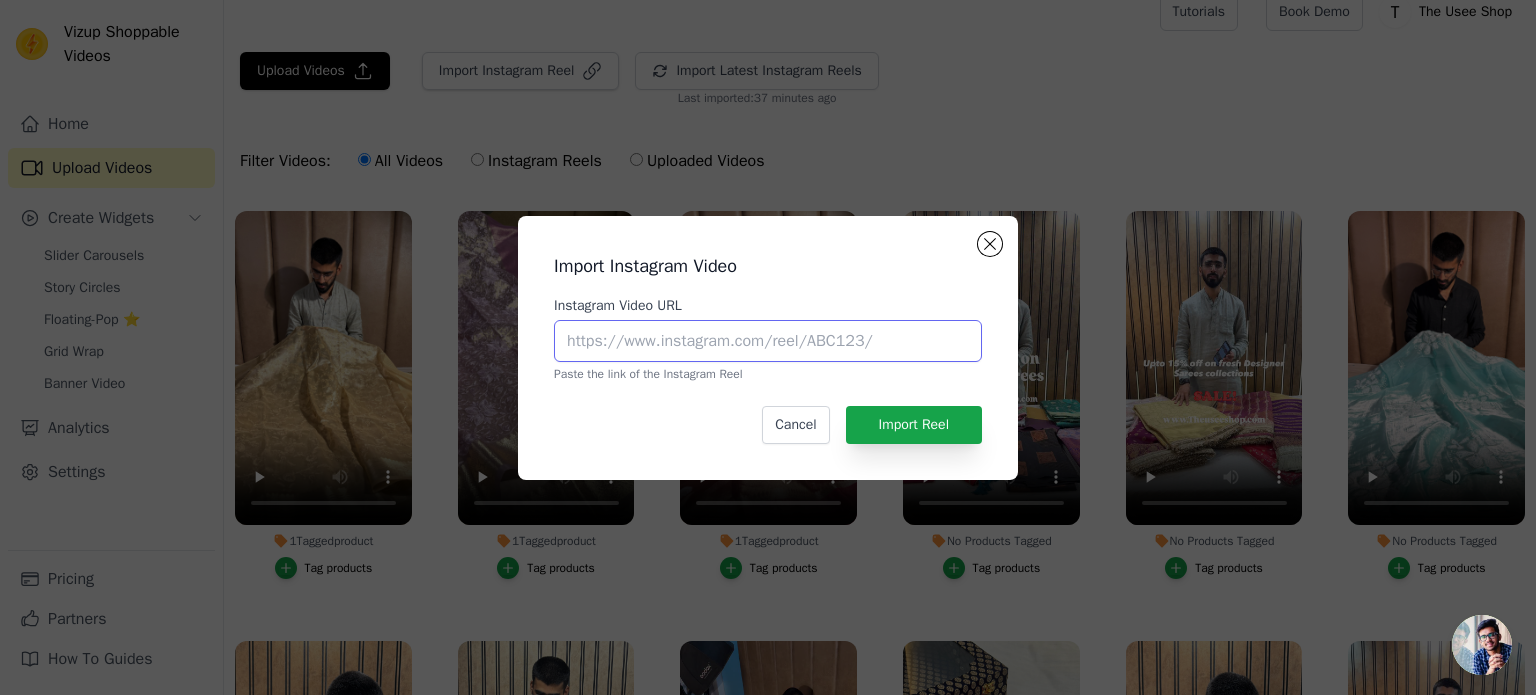 click on "Instagram Video URL" at bounding box center [768, 341] 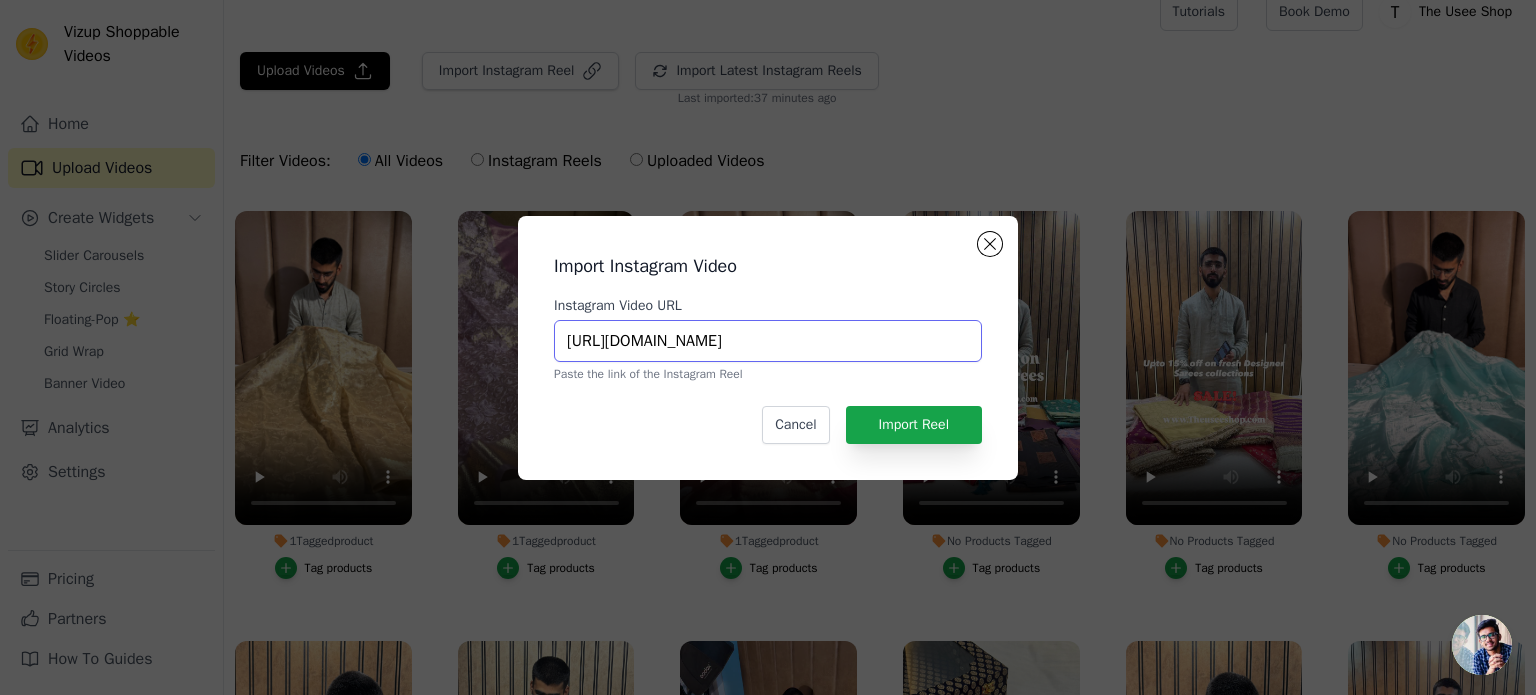 scroll, scrollTop: 0, scrollLeft: 165, axis: horizontal 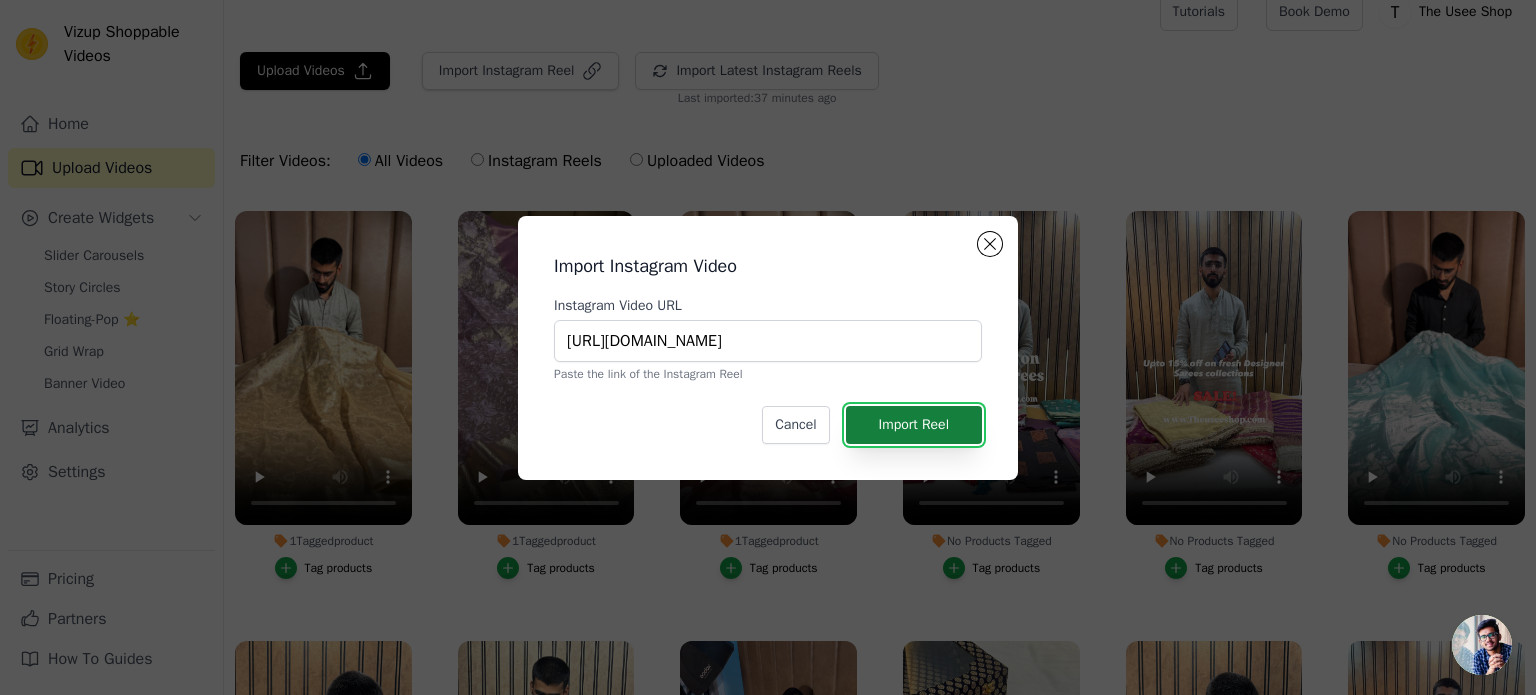 click on "Import Reel" at bounding box center (914, 425) 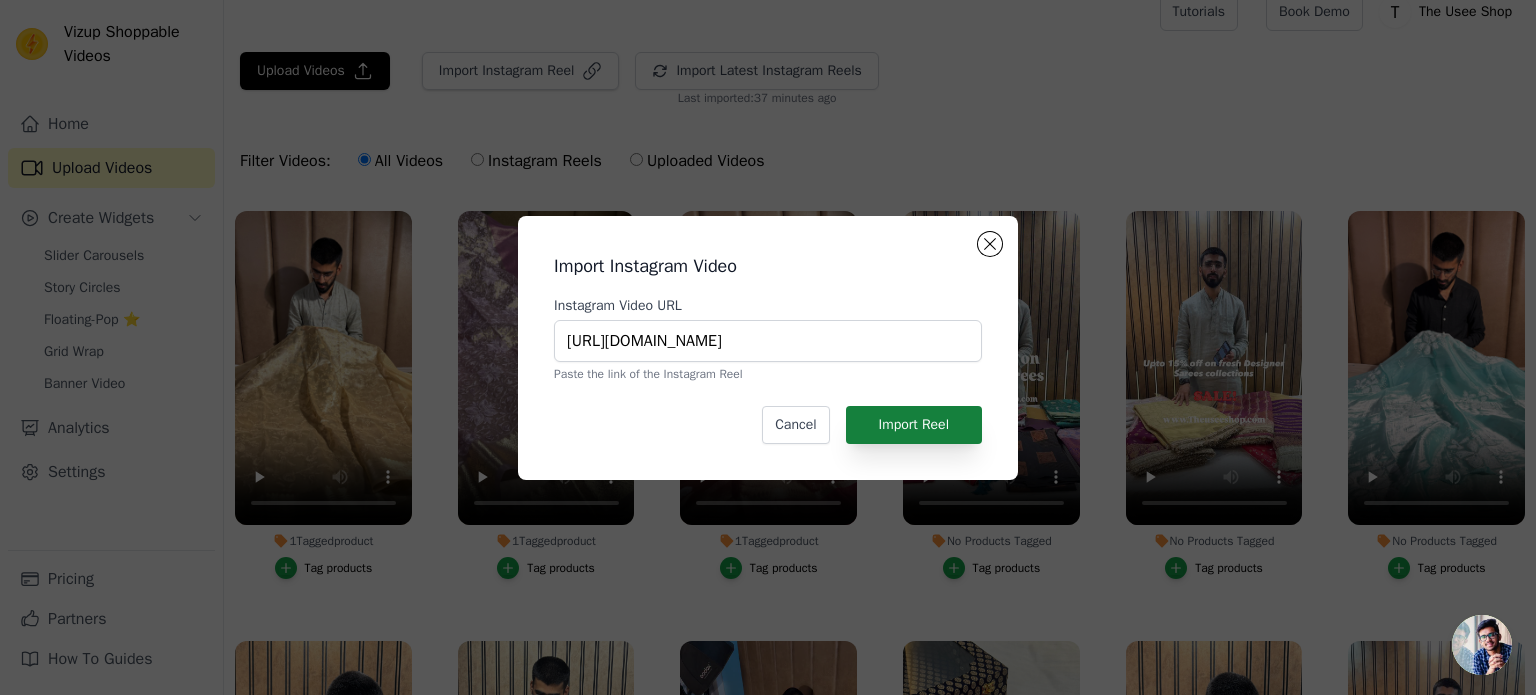 scroll, scrollTop: 0, scrollLeft: 0, axis: both 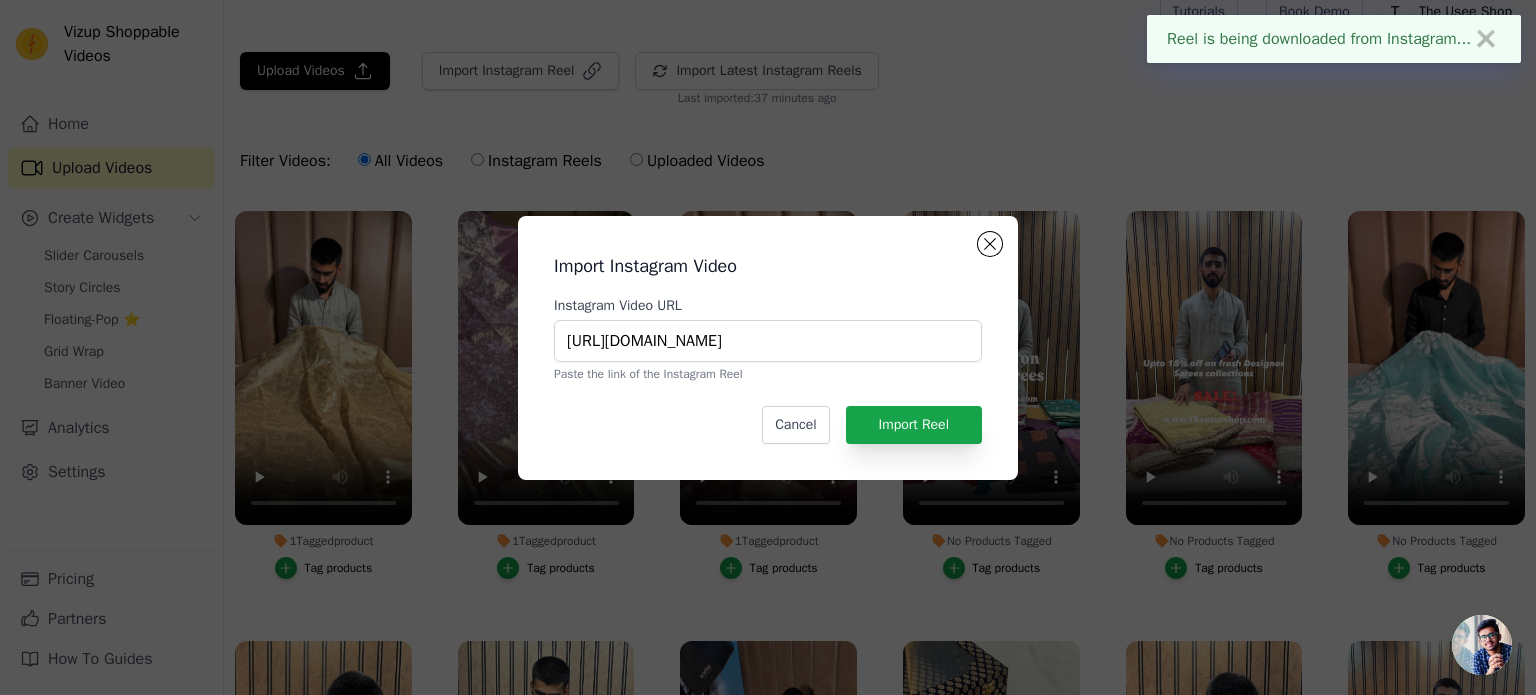 click on "Import Instagram Video   Instagram Video URL   https://www.instagram.com/reel/DLPXHhwR4VD/?utm_source=ig_web_copy_link     Paste the link of the Instagram Reel   Cancel   Import Reel" at bounding box center [768, 347] 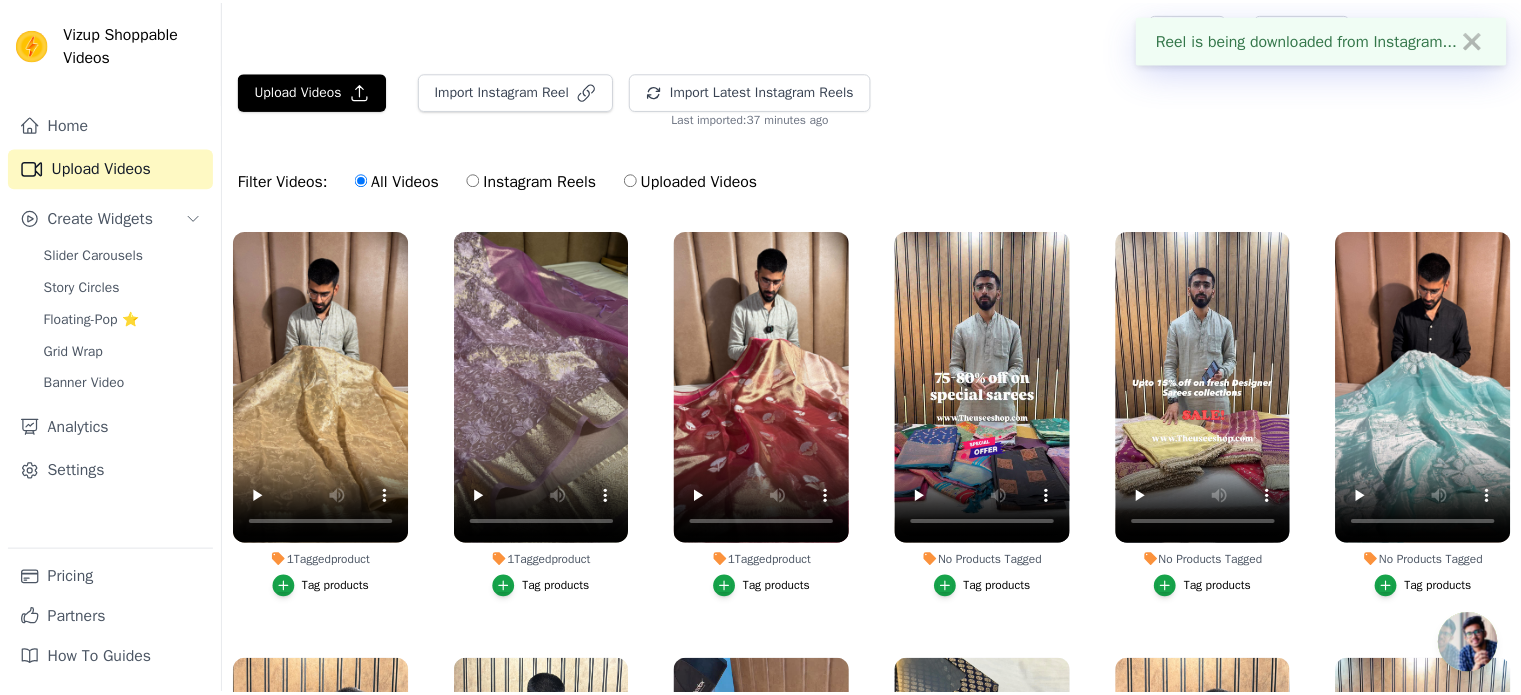 scroll, scrollTop: 20, scrollLeft: 0, axis: vertical 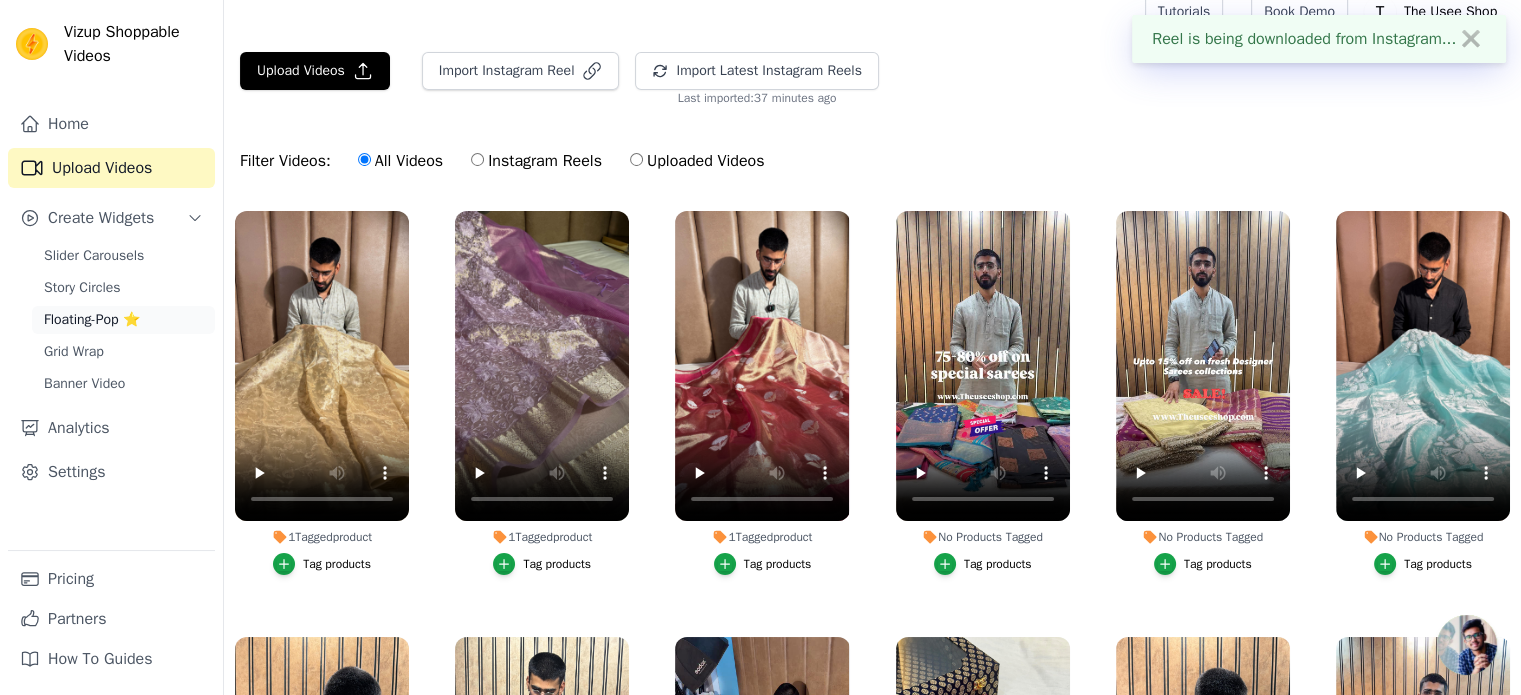 click on "Floating-Pop ⭐" at bounding box center [92, 320] 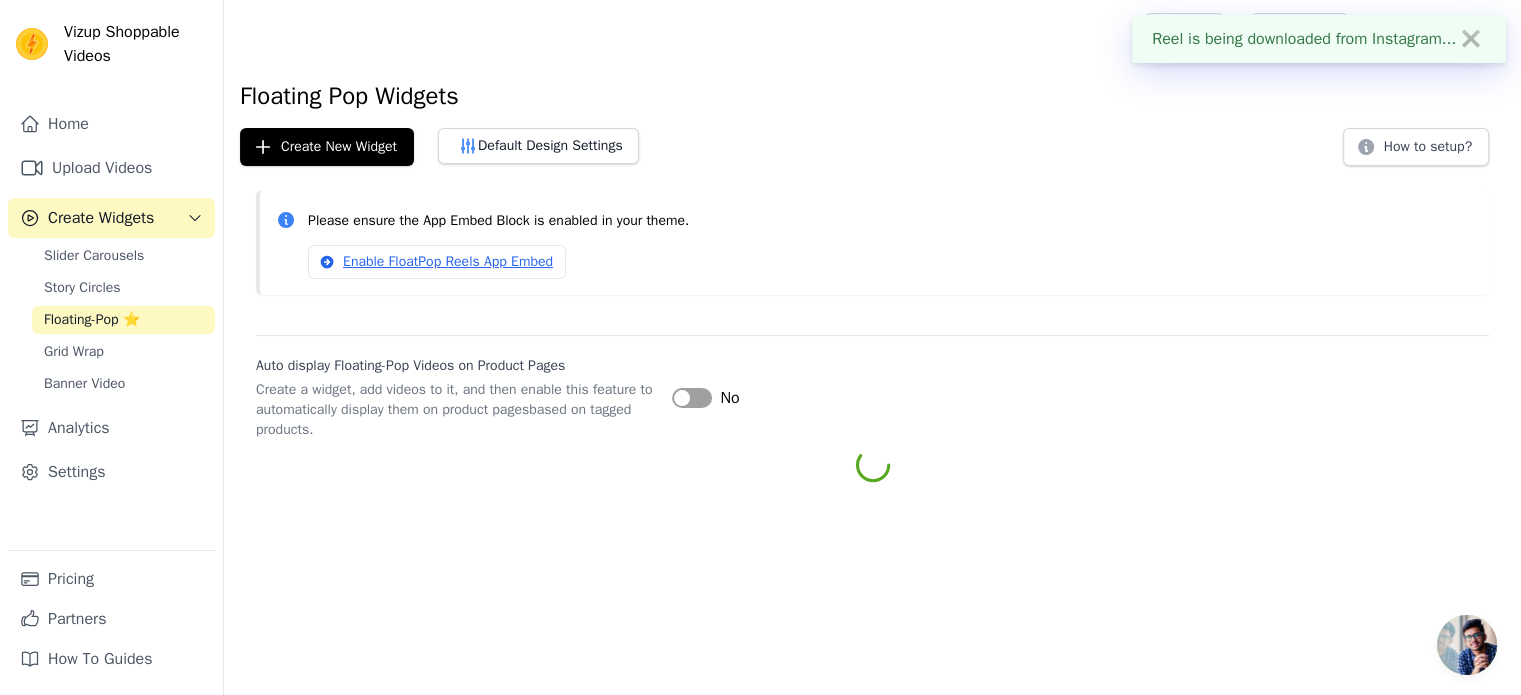 scroll, scrollTop: 0, scrollLeft: 0, axis: both 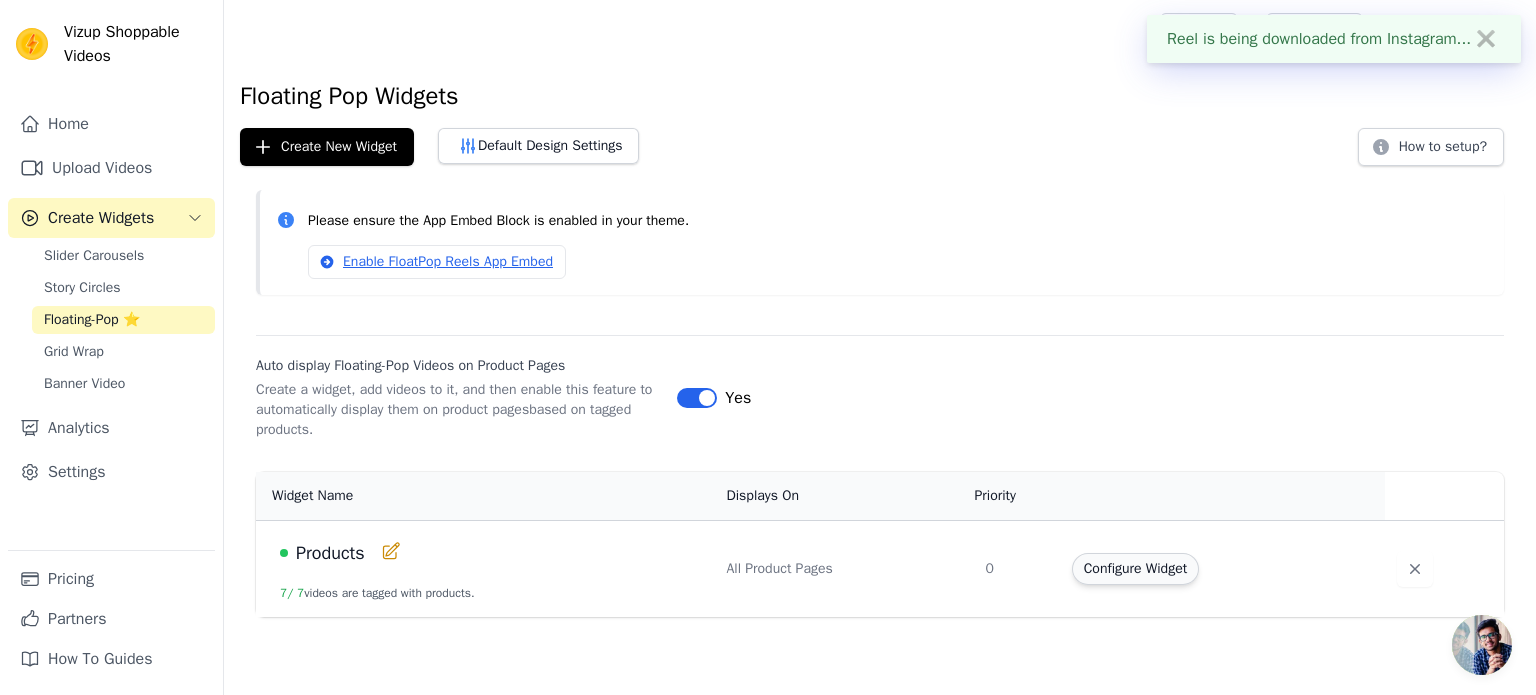click on "Configure Widget" at bounding box center [1135, 569] 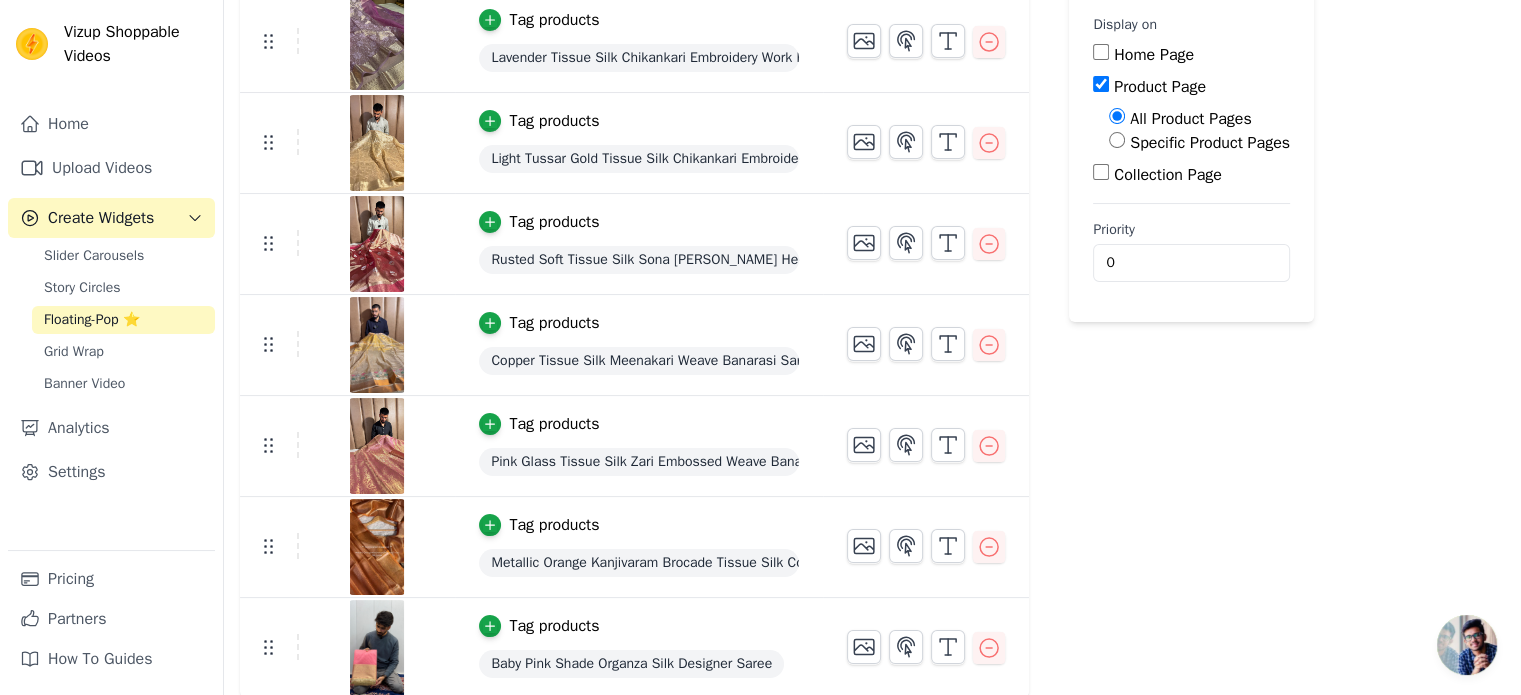 scroll, scrollTop: 75, scrollLeft: 0, axis: vertical 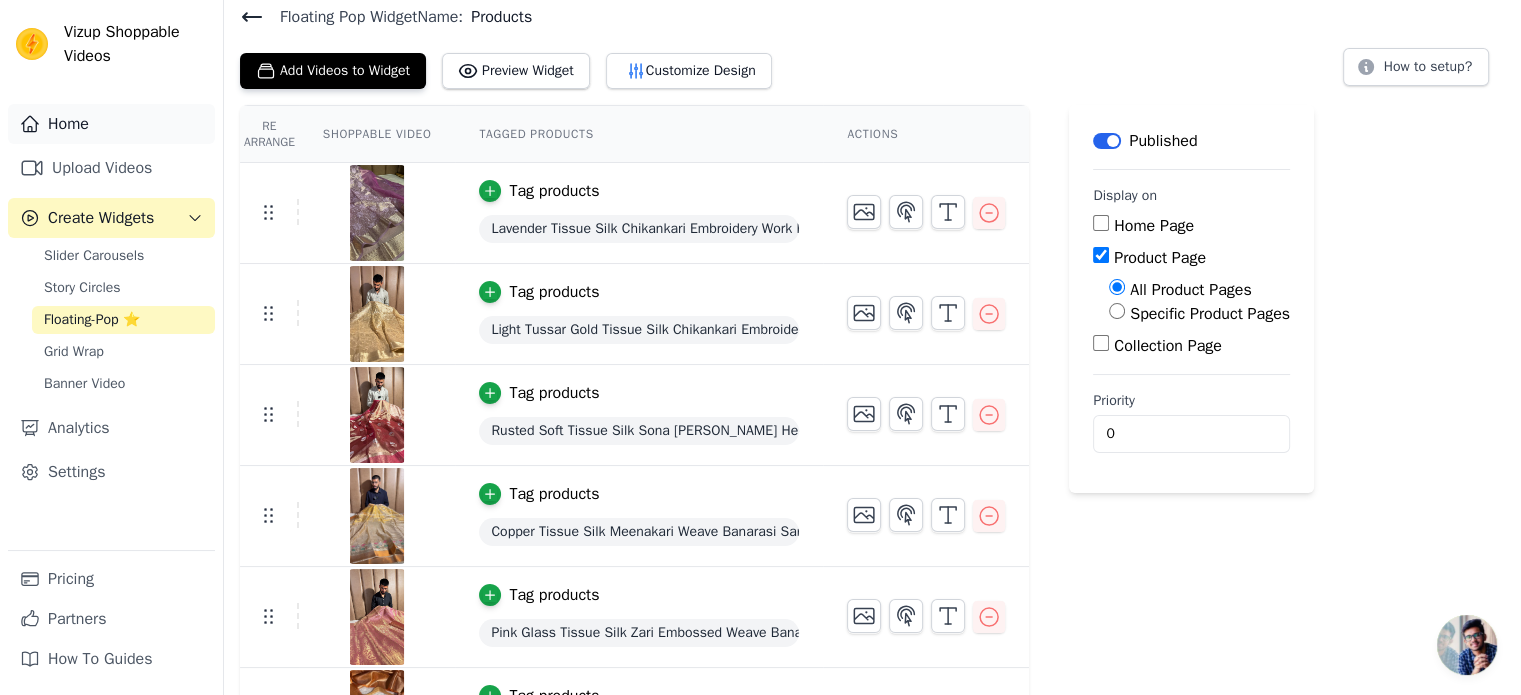 click on "Home" at bounding box center (111, 124) 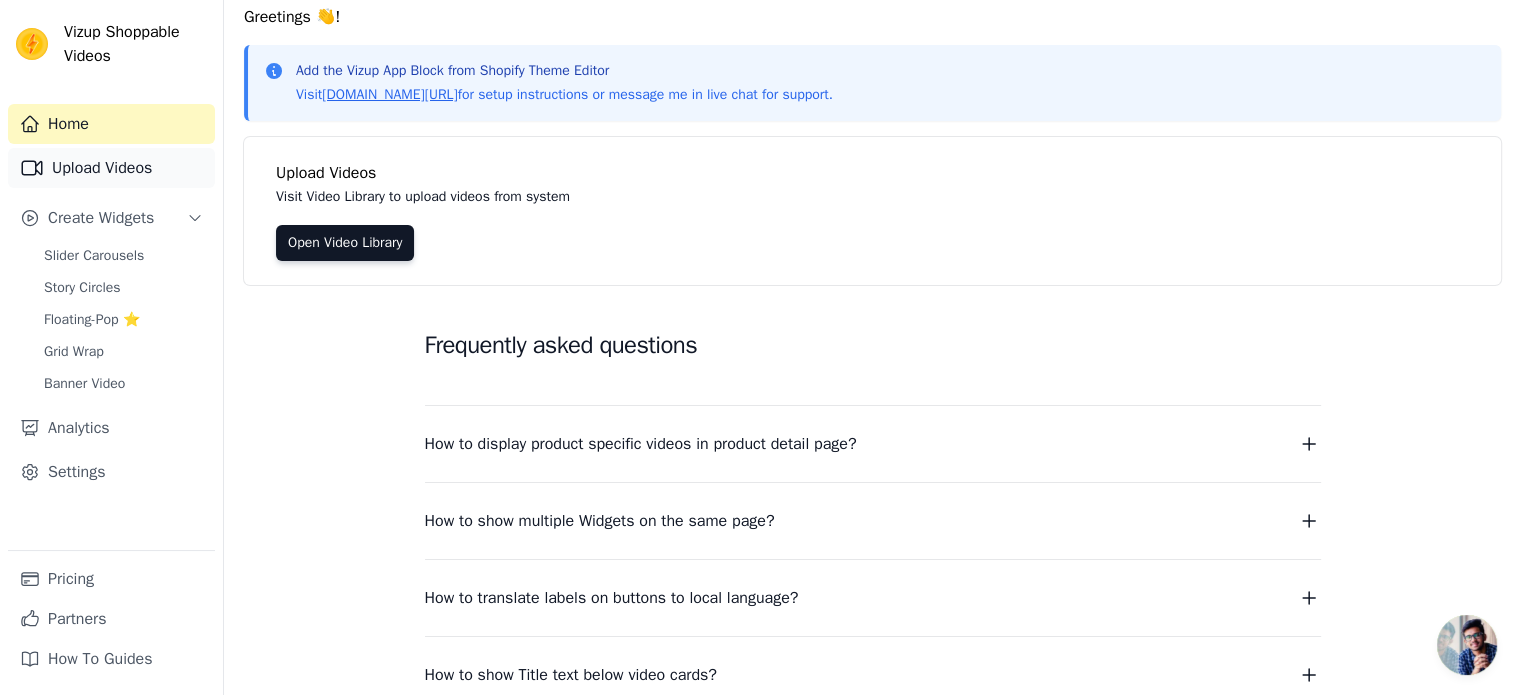 click on "Upload Videos" at bounding box center [111, 168] 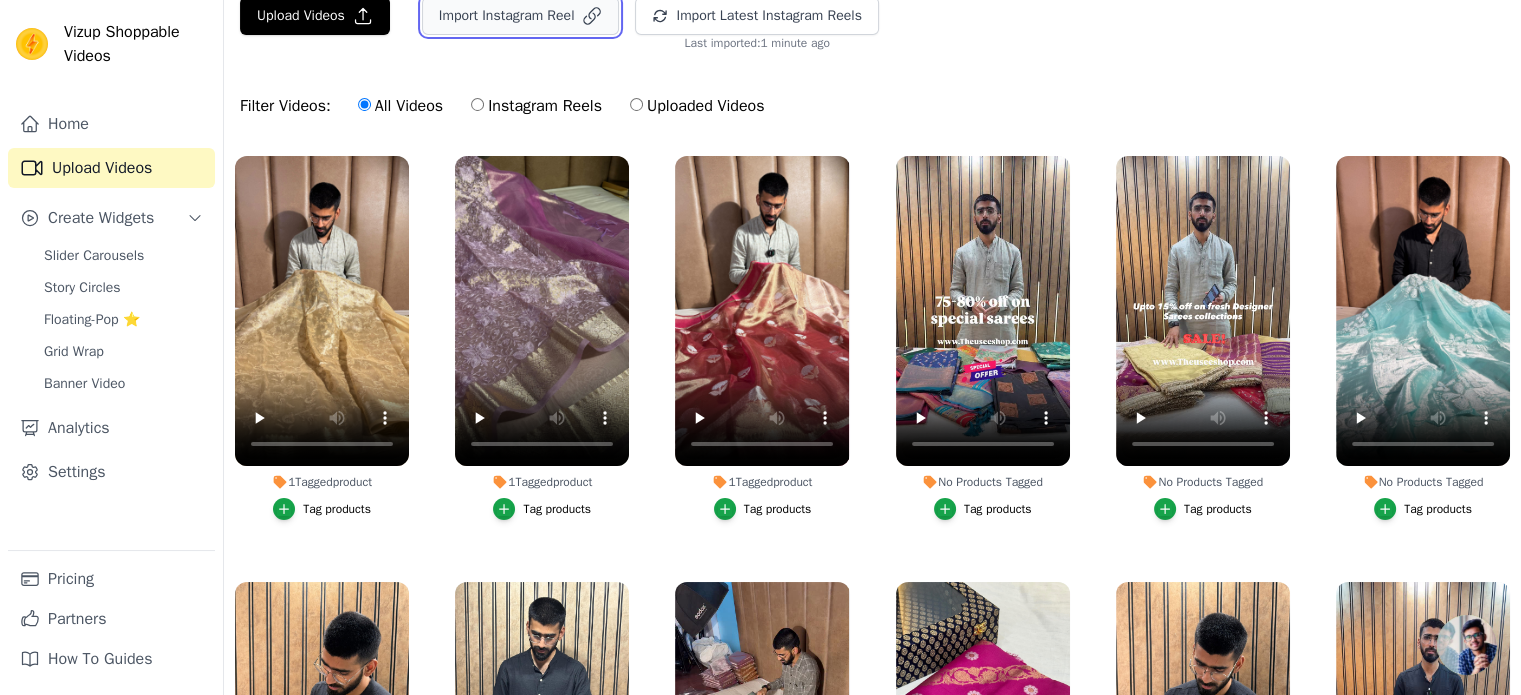 click on "Import Instagram Reel" at bounding box center [521, 16] 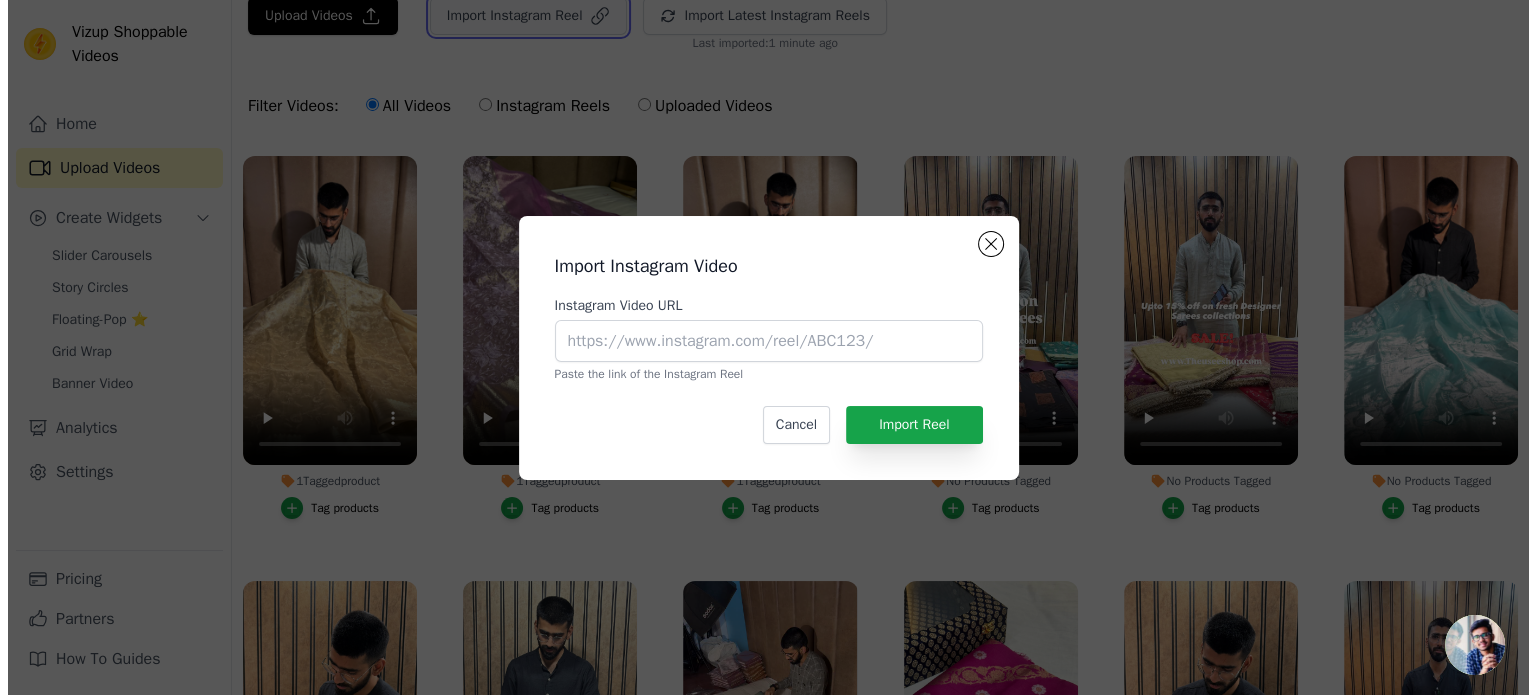 scroll, scrollTop: 0, scrollLeft: 0, axis: both 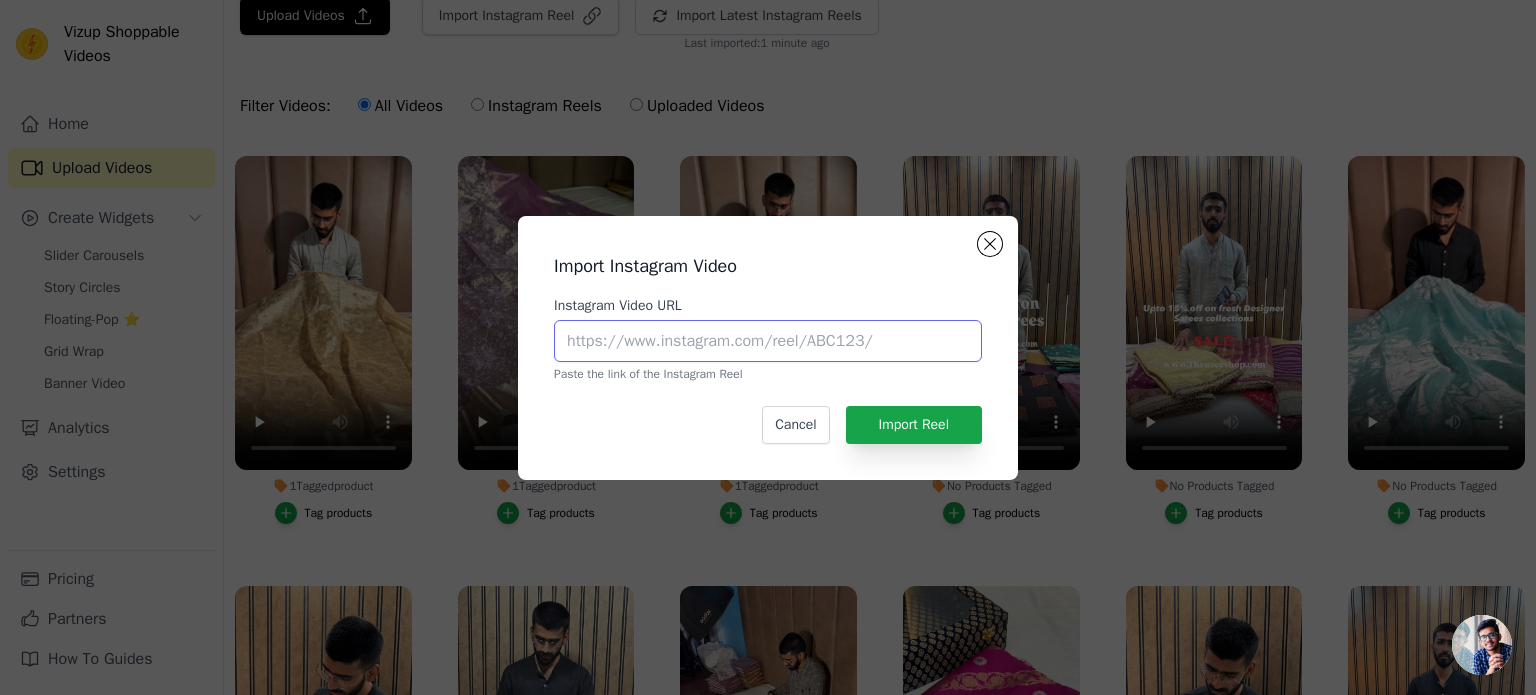 click on "Instagram Video URL" at bounding box center [768, 341] 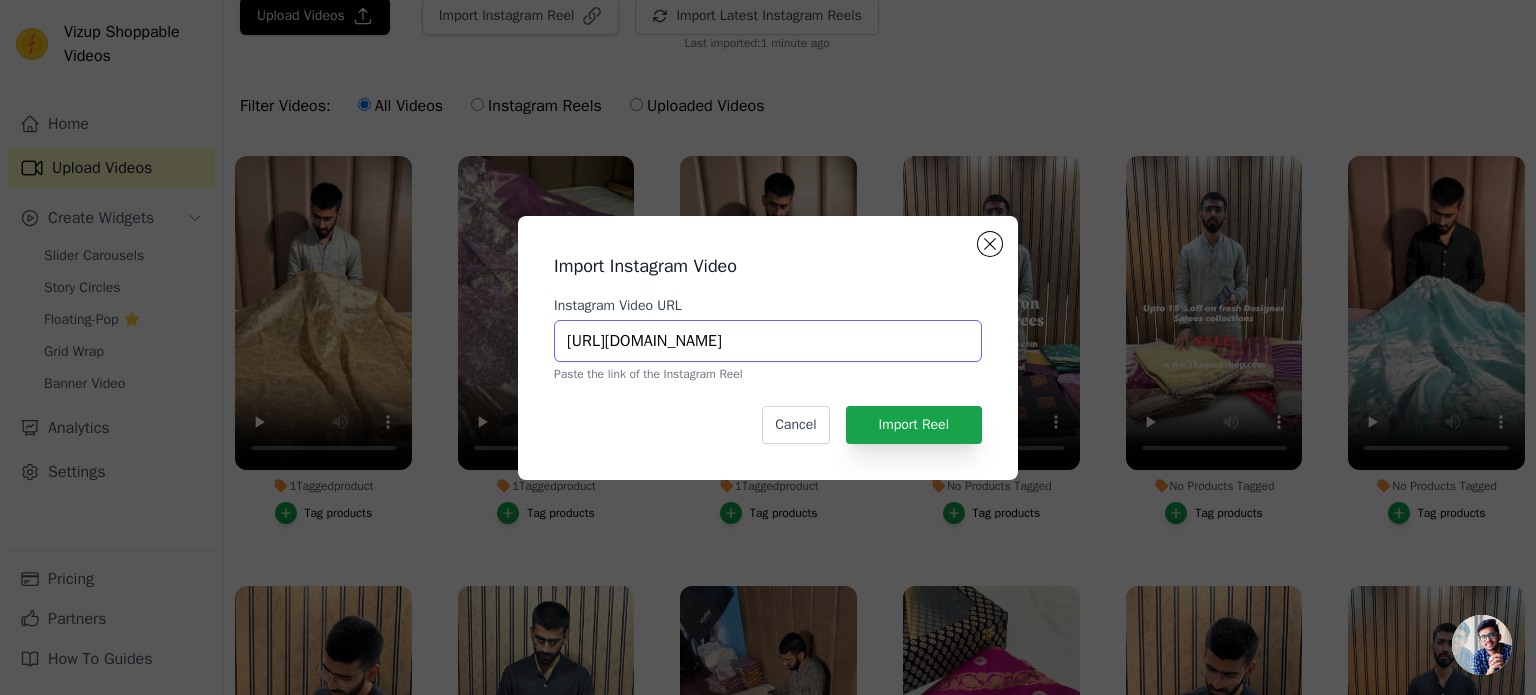 scroll, scrollTop: 0, scrollLeft: 137, axis: horizontal 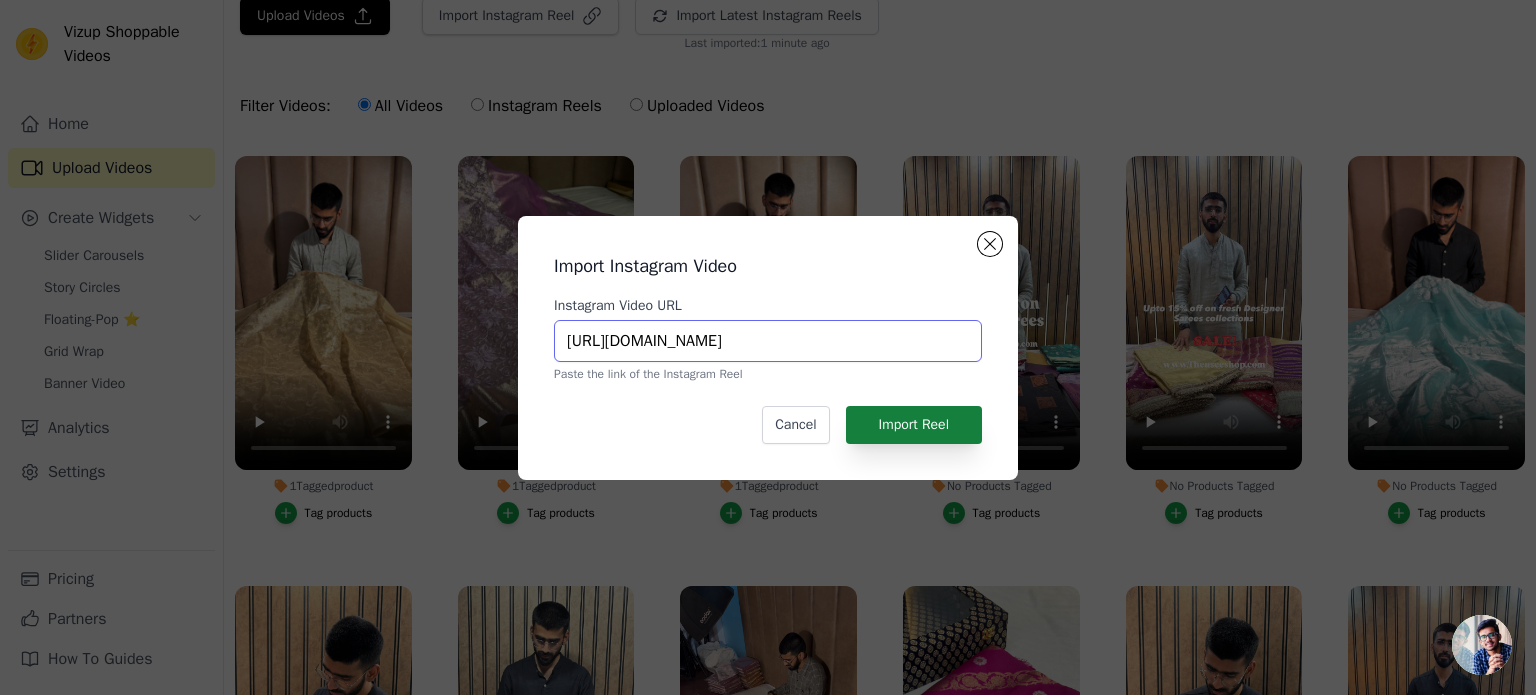 type on "https://www.instagram.com/p/DLD7xRyCzc1/?utm_source=ig_web_copy_link" 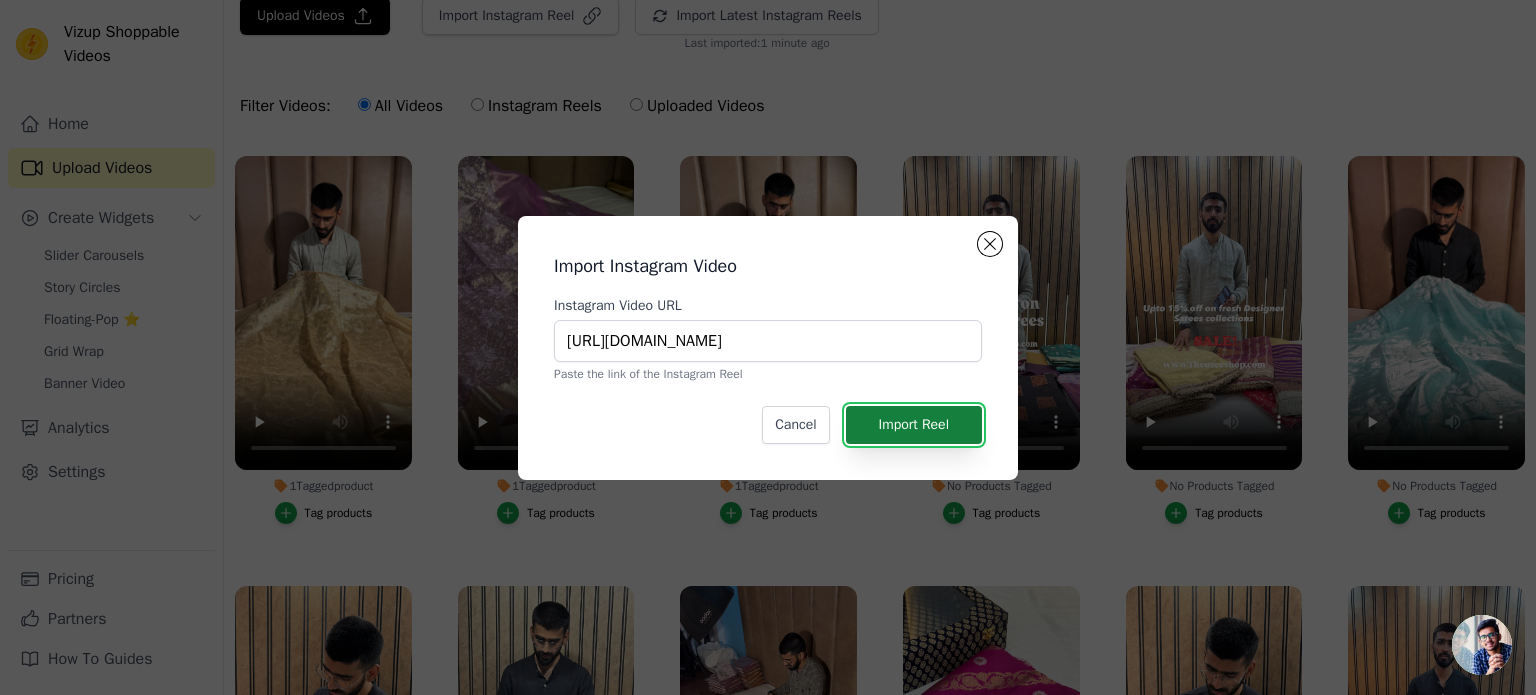 scroll, scrollTop: 0, scrollLeft: 0, axis: both 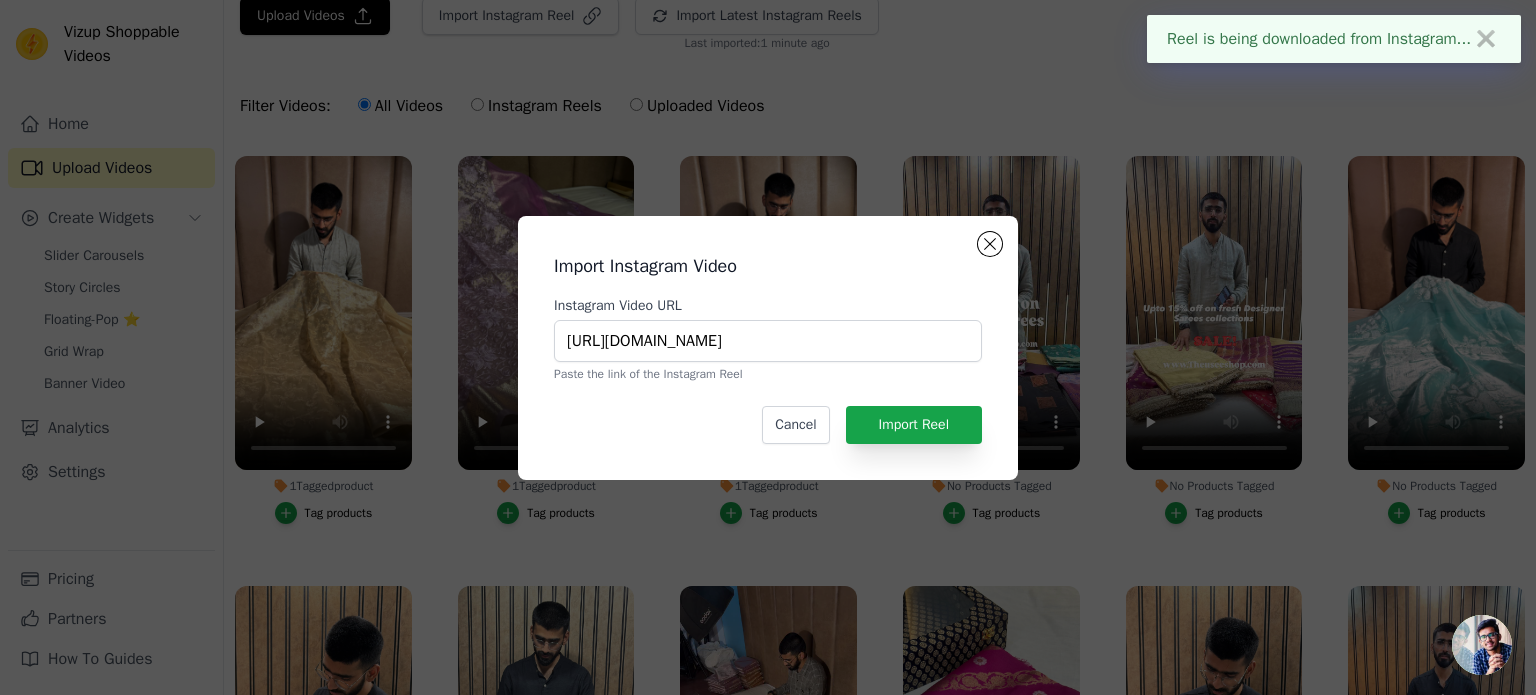click on "Import Instagram Video   Instagram Video URL   https://www.instagram.com/p/DLD7xRyCzc1/?utm_source=ig_web_copy_link     Paste the link of the Instagram Reel   Cancel   Import Reel" at bounding box center (768, 347) 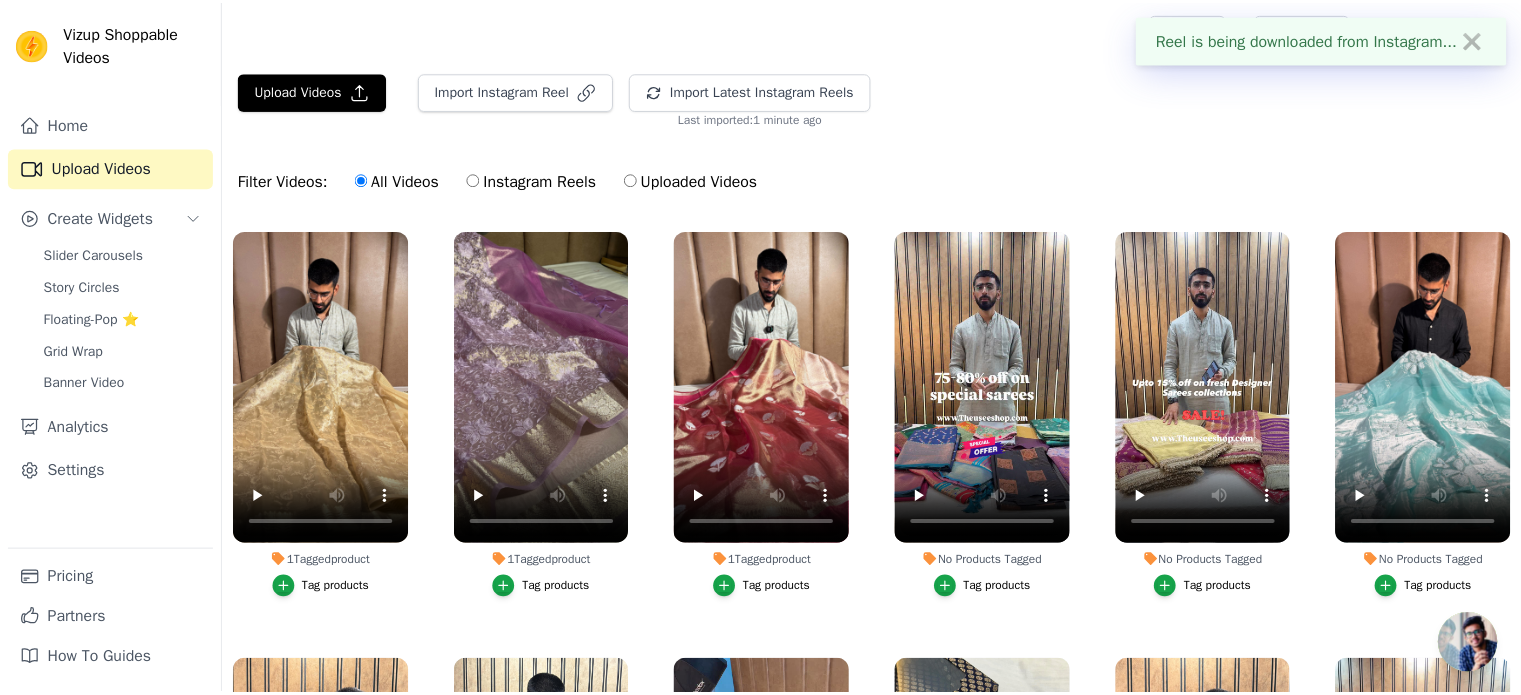 scroll, scrollTop: 75, scrollLeft: 0, axis: vertical 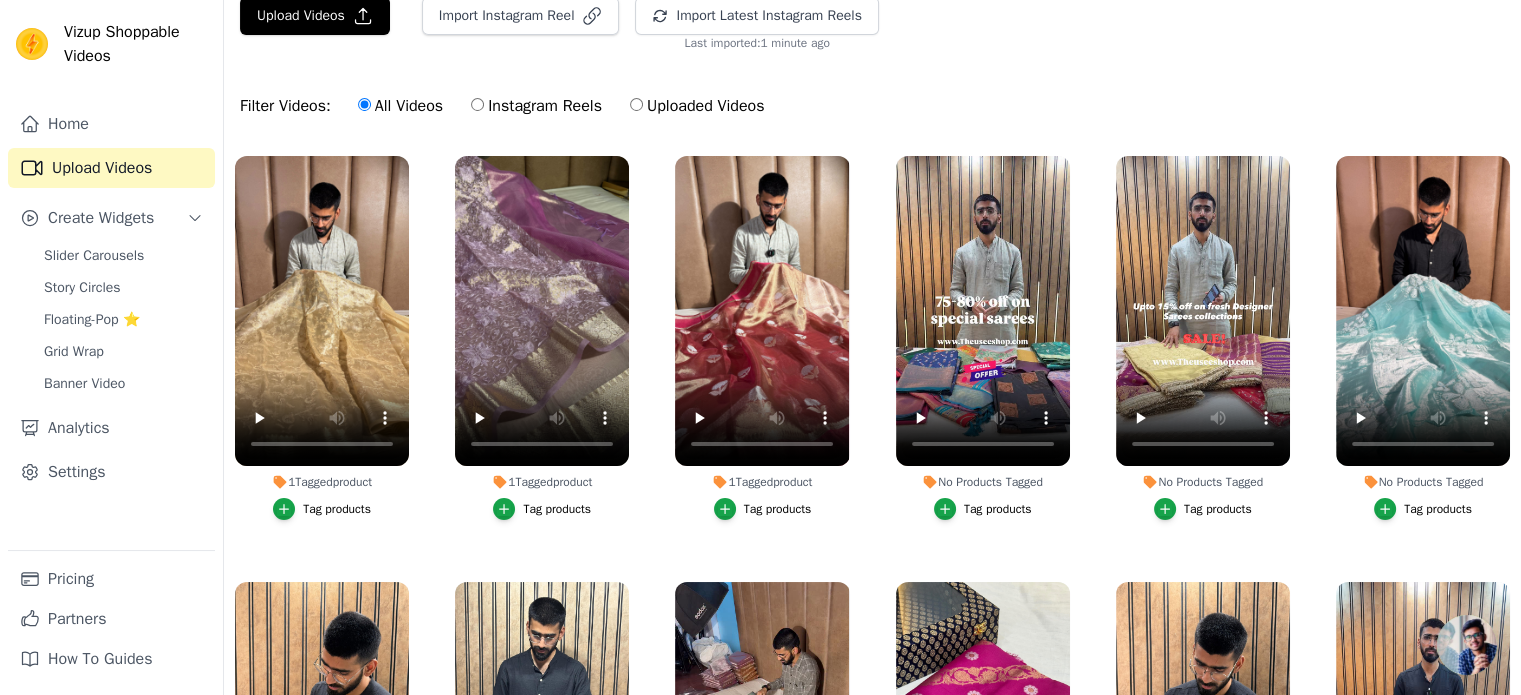 click on "Filter Videos:
All Videos
Instagram Reels
Uploaded Videos" at bounding box center [872, 106] 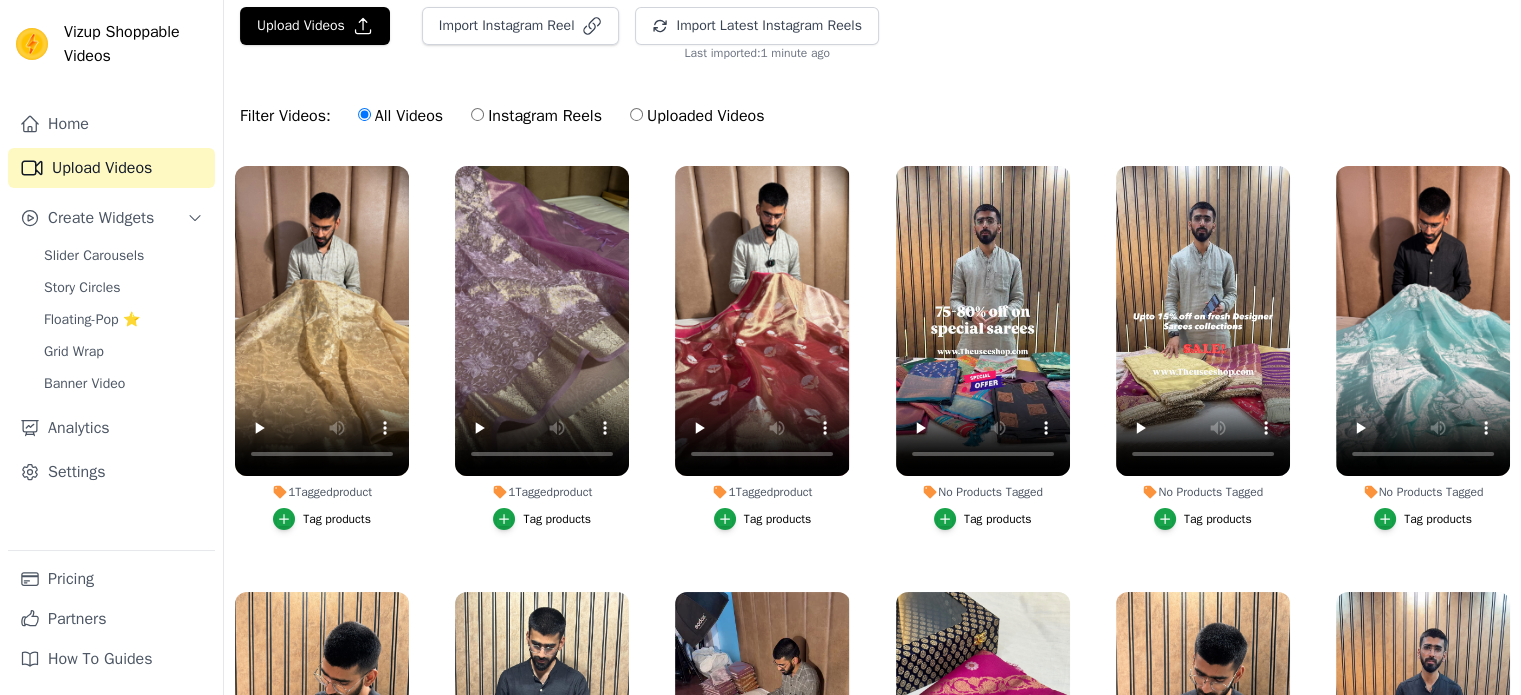 scroll, scrollTop: 65, scrollLeft: 0, axis: vertical 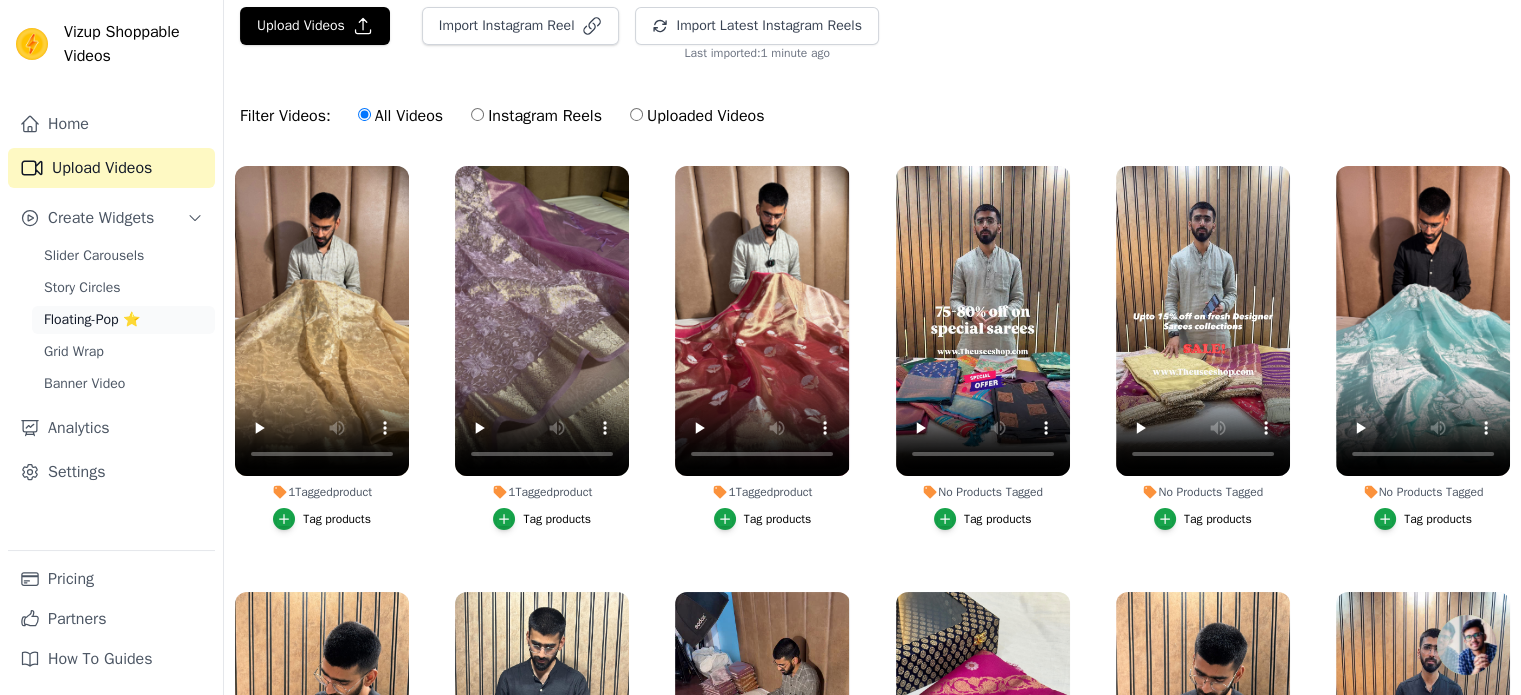 click on "Floating-Pop ⭐" at bounding box center [92, 320] 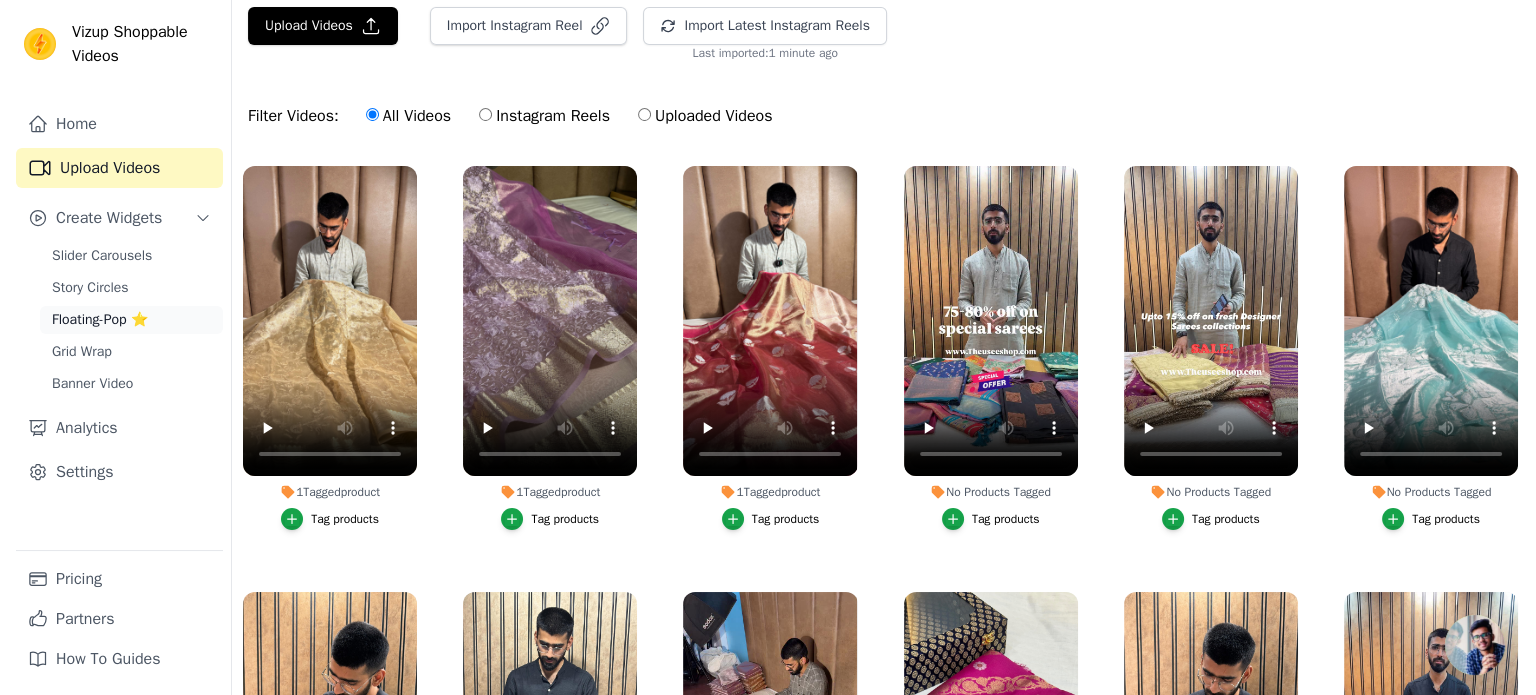 scroll, scrollTop: 0, scrollLeft: 0, axis: both 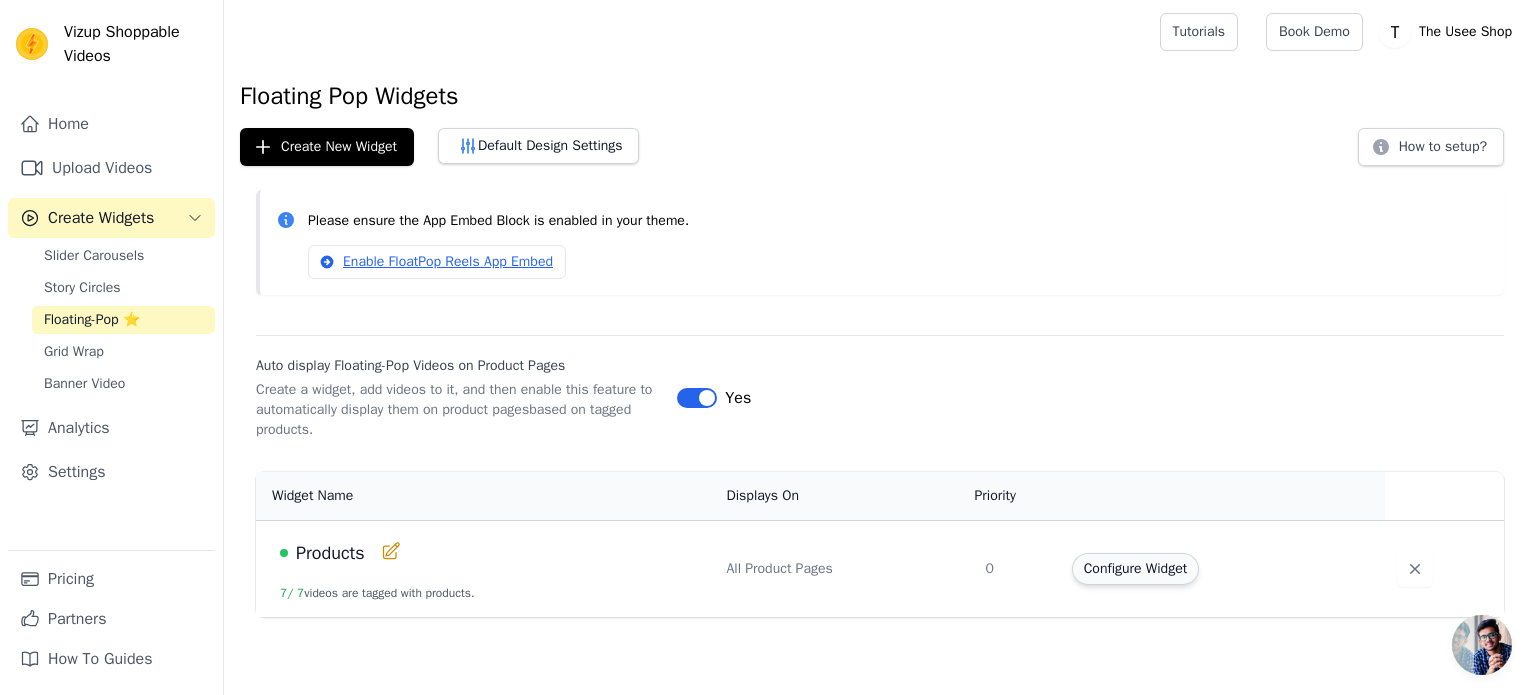 click on "Configure Widget" at bounding box center (1135, 569) 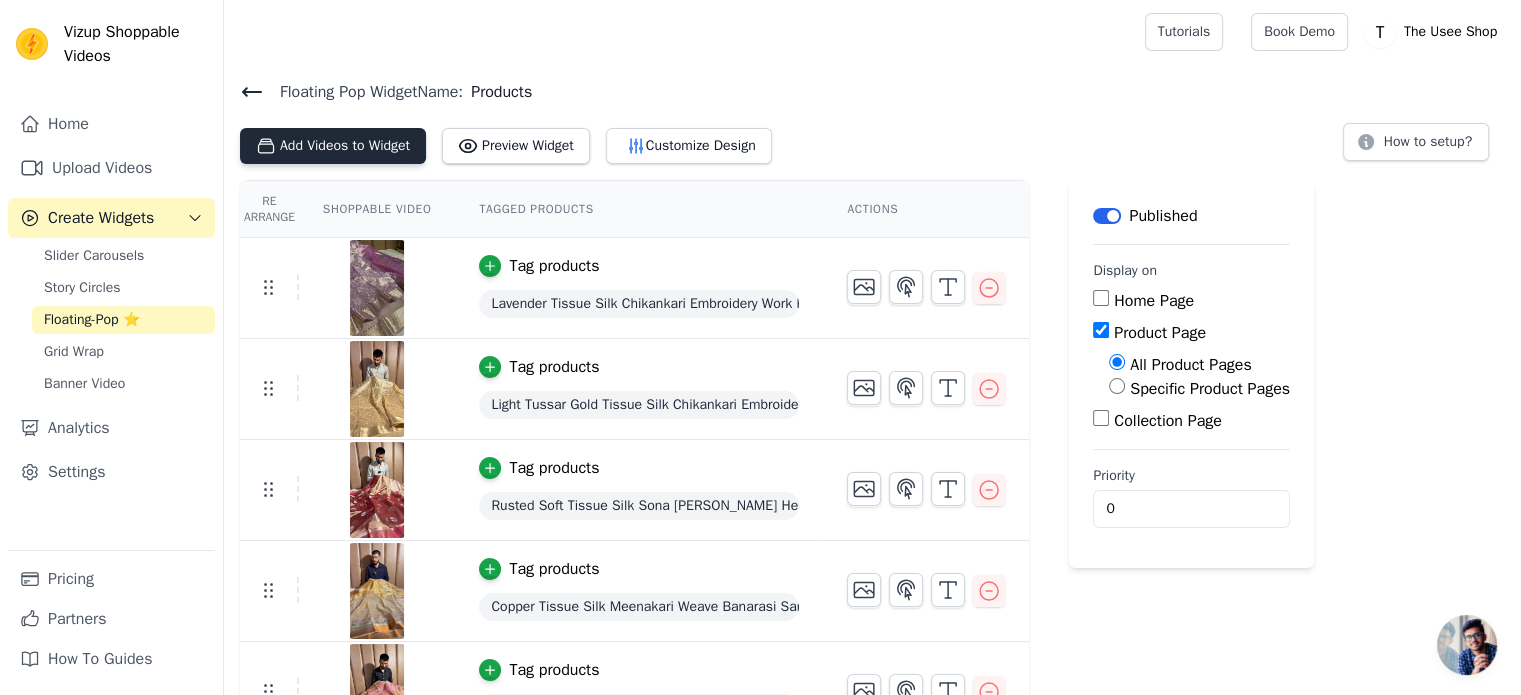 click on "Add Videos to Widget" at bounding box center [333, 146] 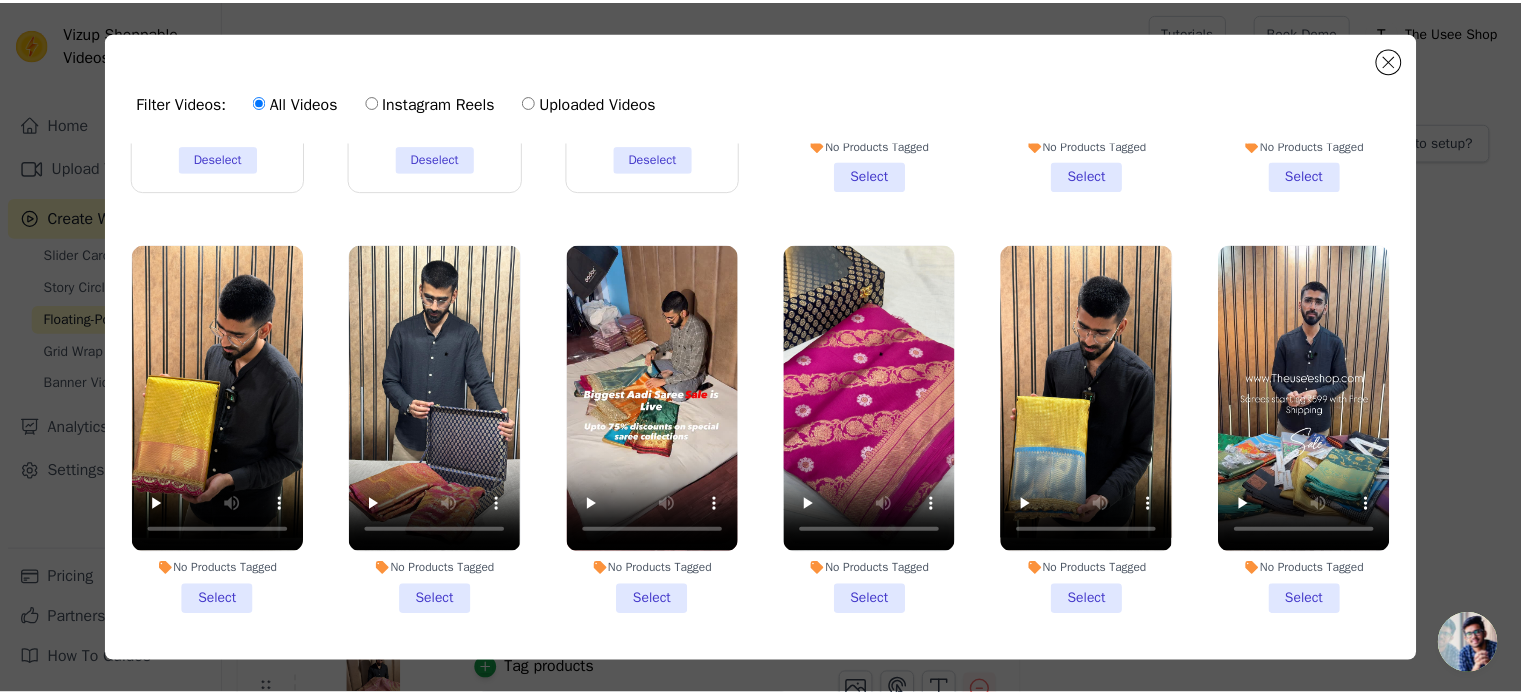scroll, scrollTop: 0, scrollLeft: 0, axis: both 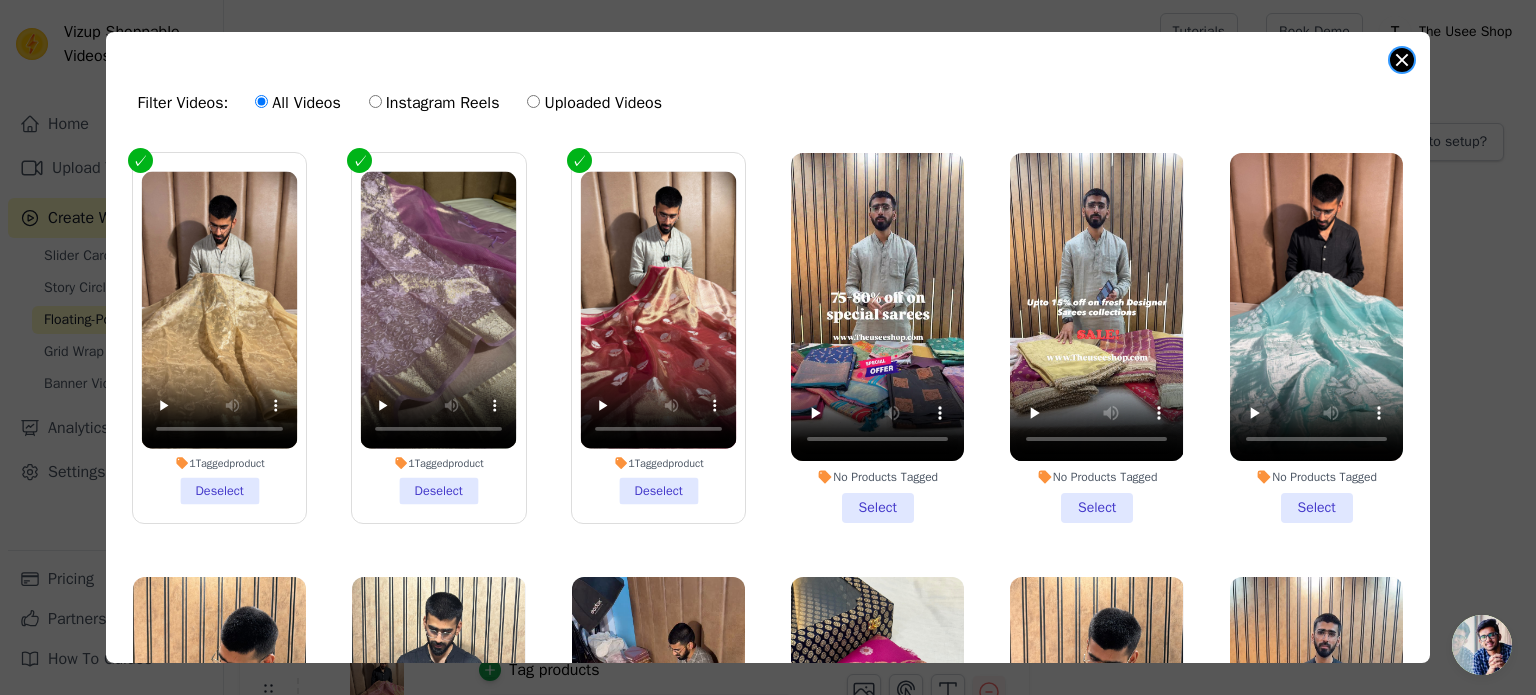 click at bounding box center [1402, 60] 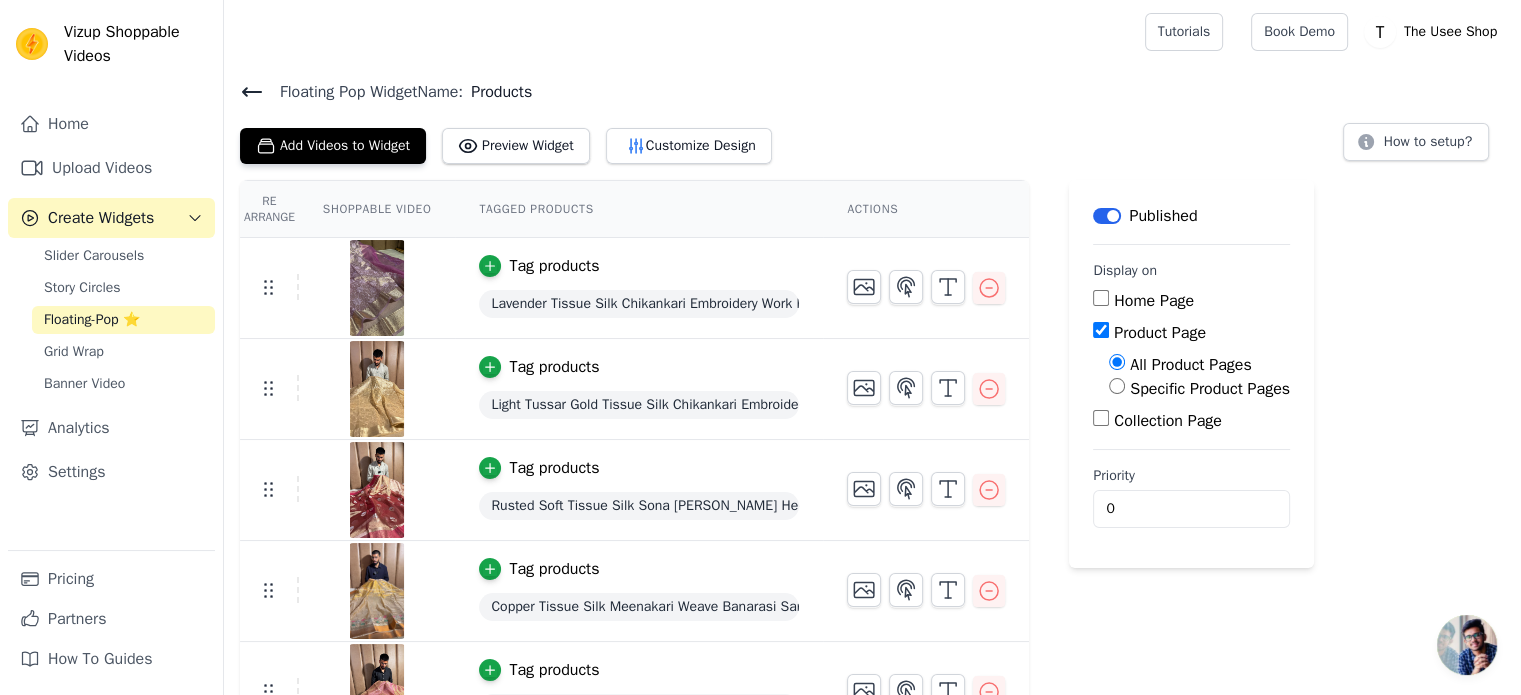 click on "Add Videos to Widget
Preview Widget       Customize Design
How to setup?" at bounding box center [872, 142] 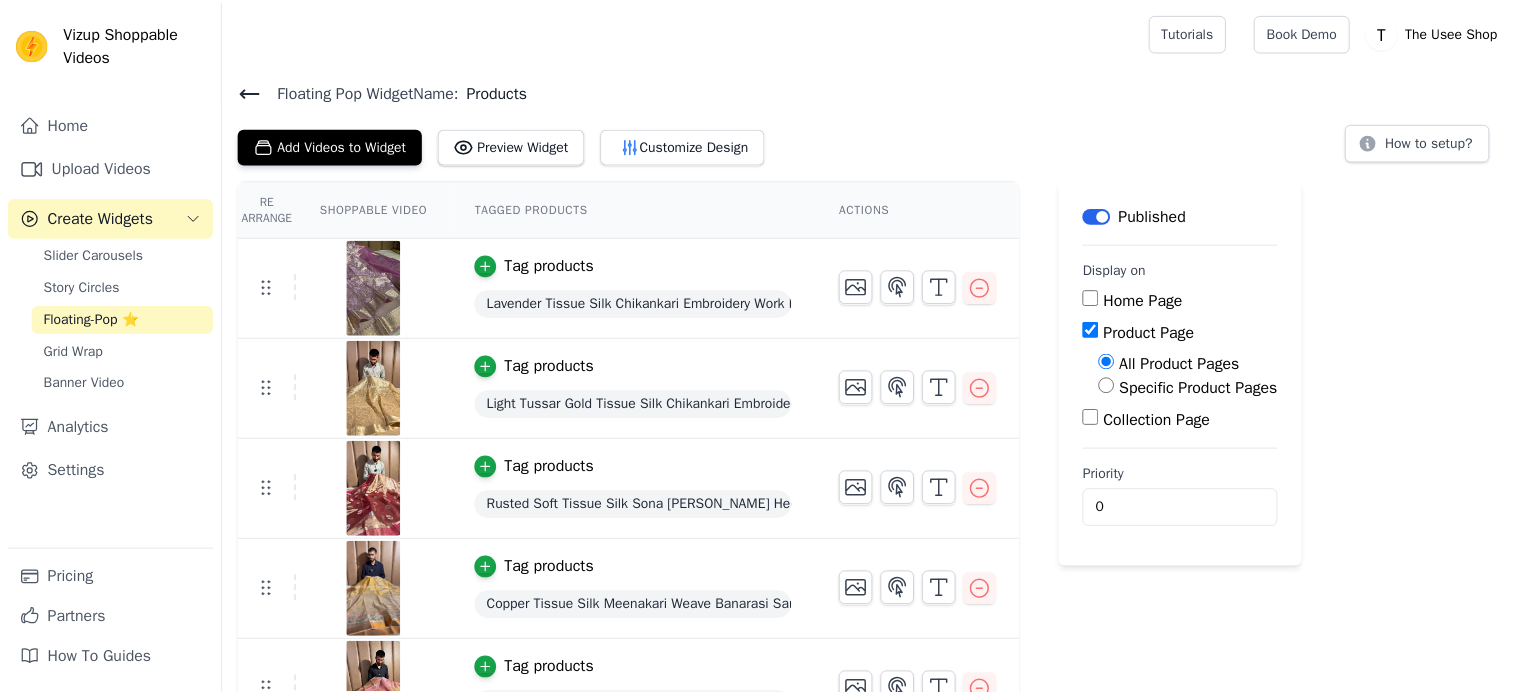 scroll, scrollTop: 0, scrollLeft: 0, axis: both 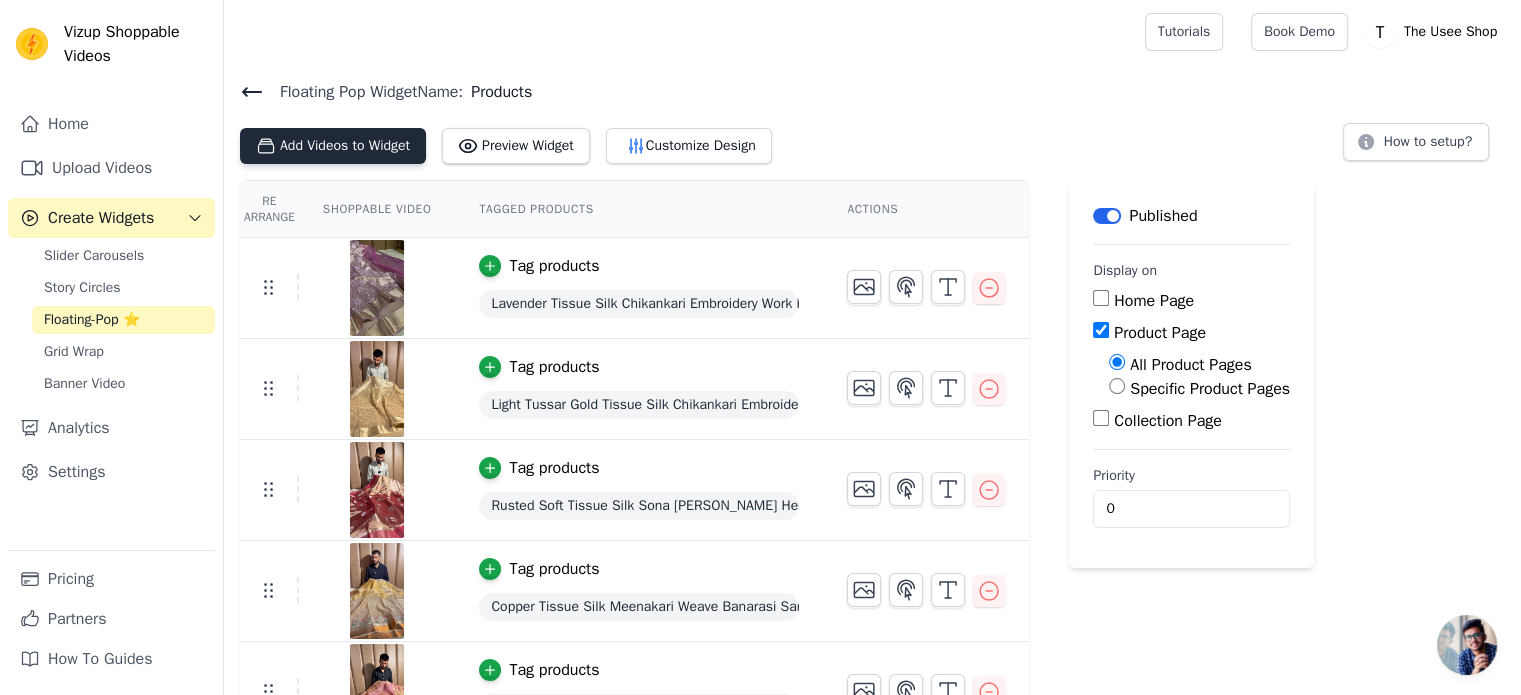 click on "Add Videos to Widget" at bounding box center (333, 146) 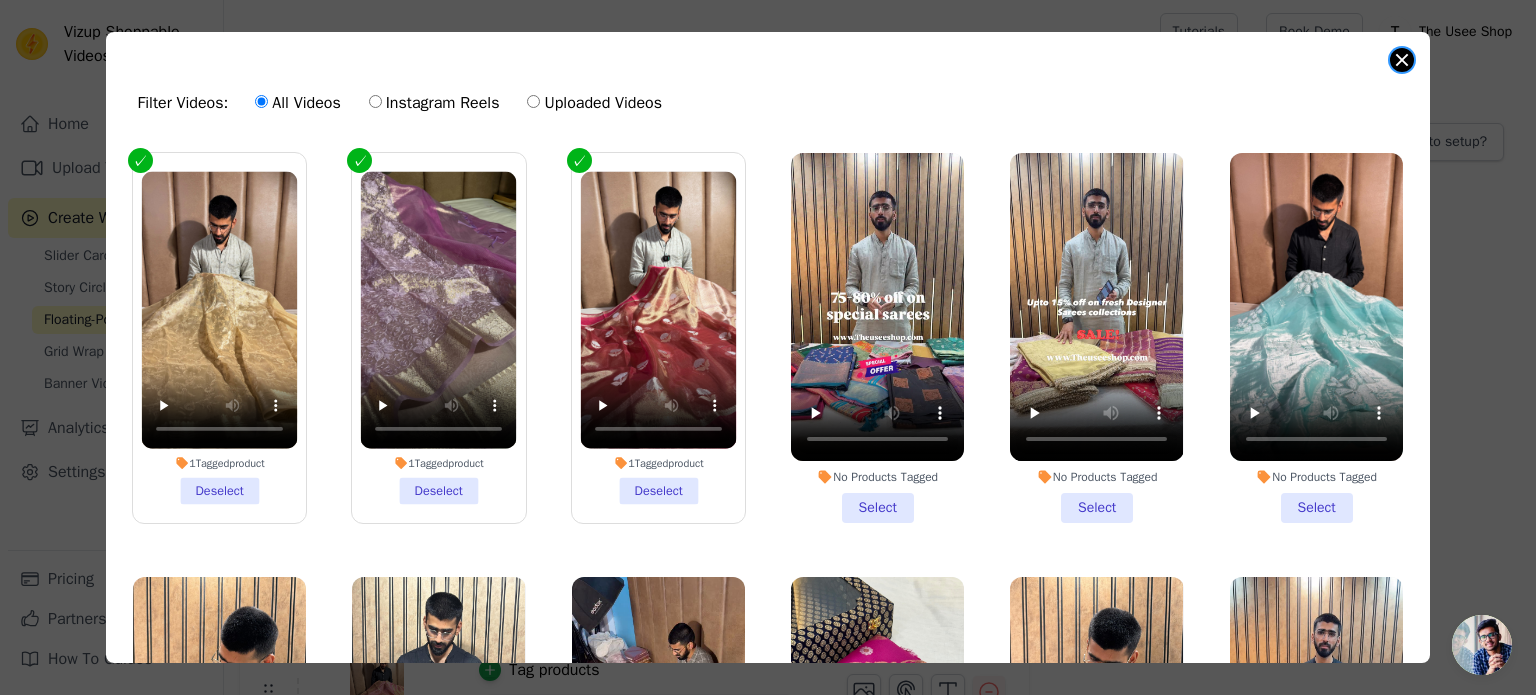 click at bounding box center [1402, 60] 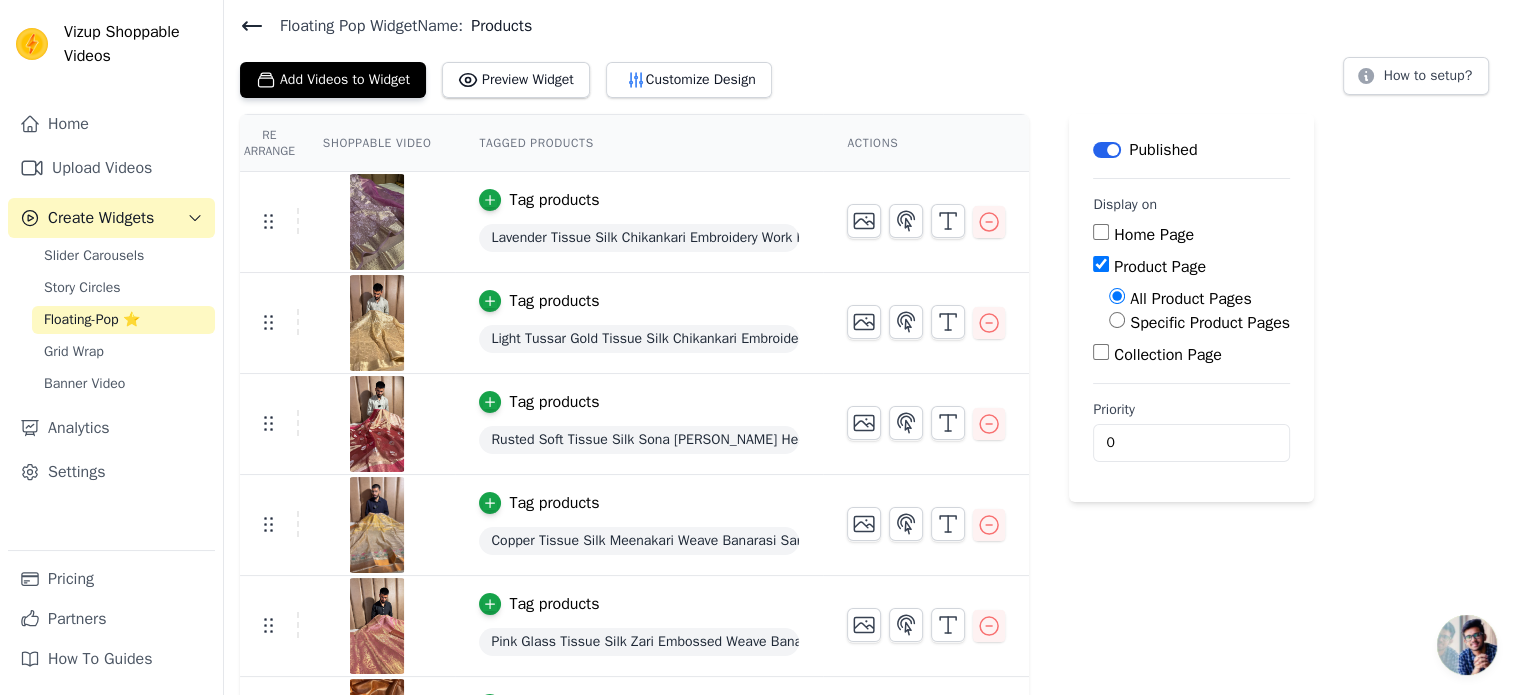 scroll, scrollTop: 64, scrollLeft: 0, axis: vertical 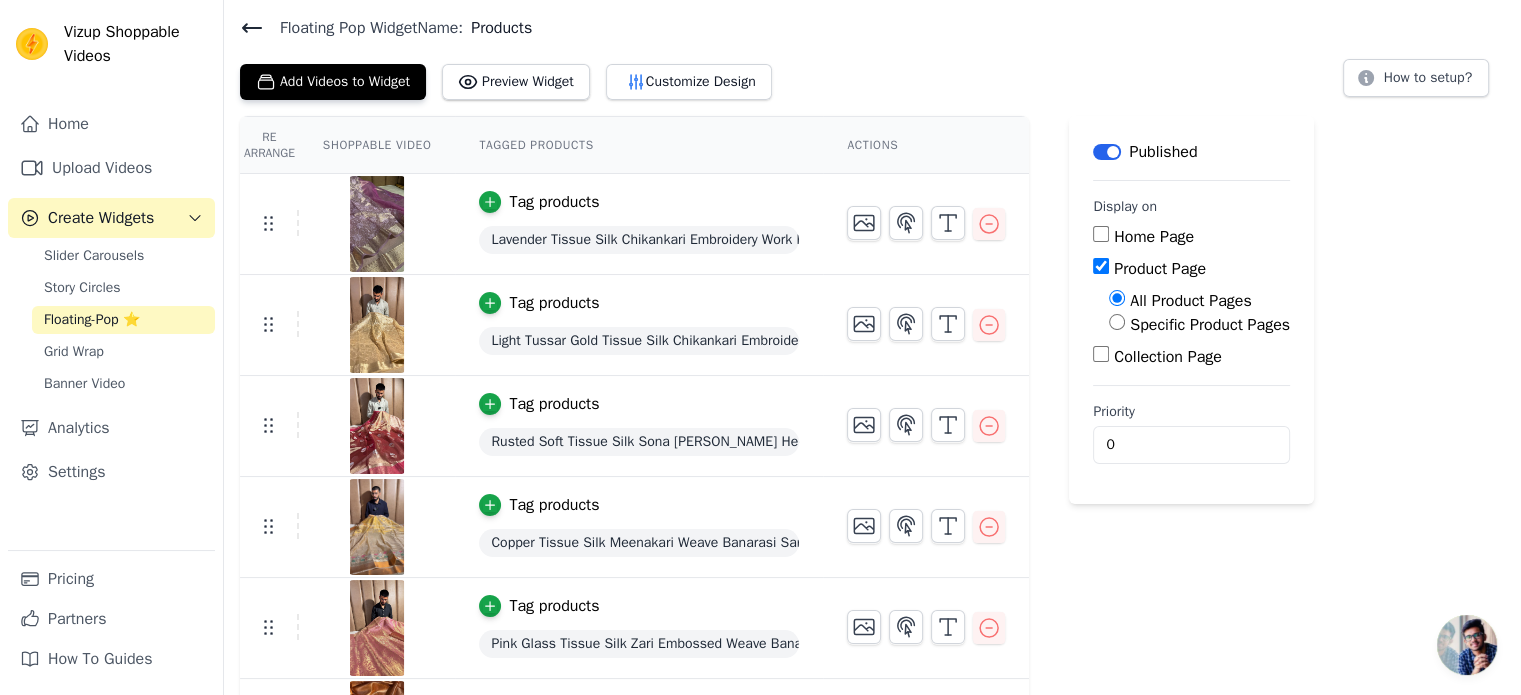 click on "Tag products" at bounding box center [554, 202] 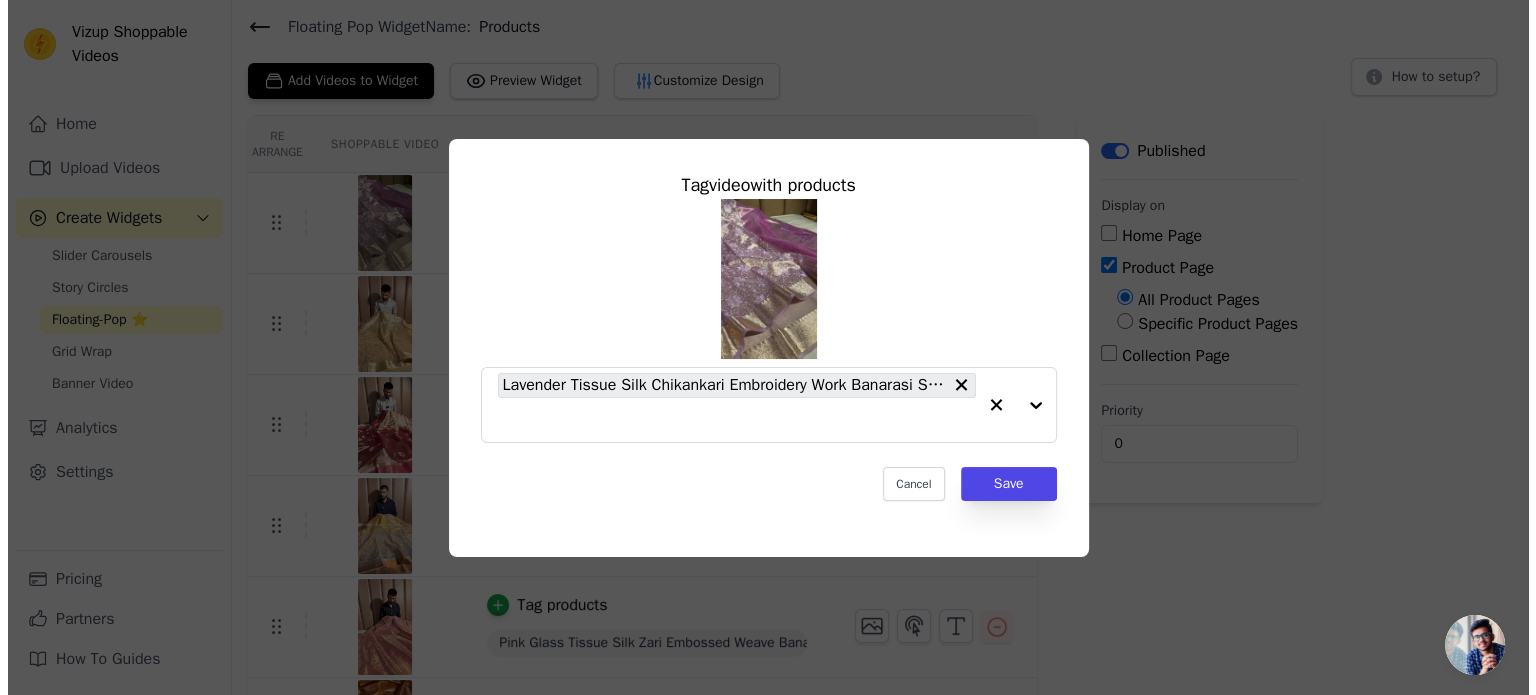 scroll, scrollTop: 0, scrollLeft: 0, axis: both 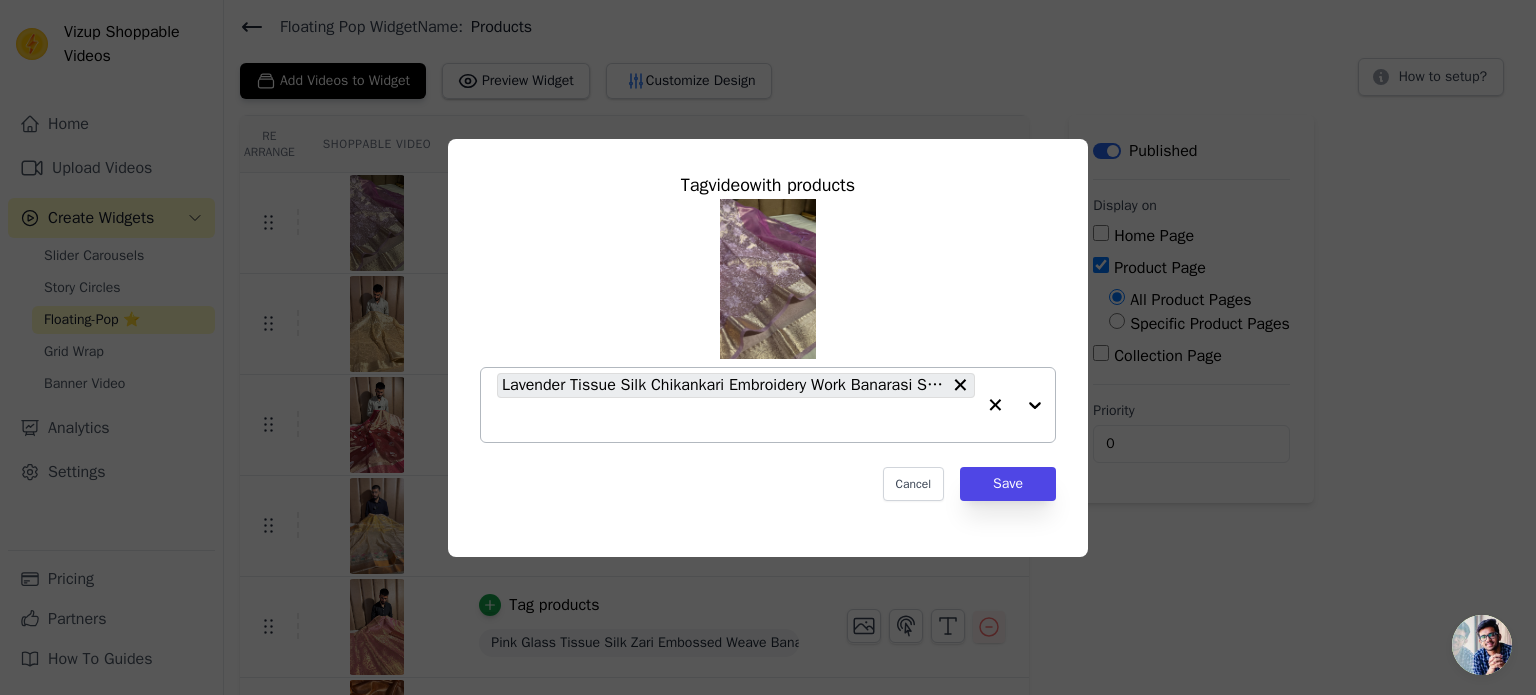click 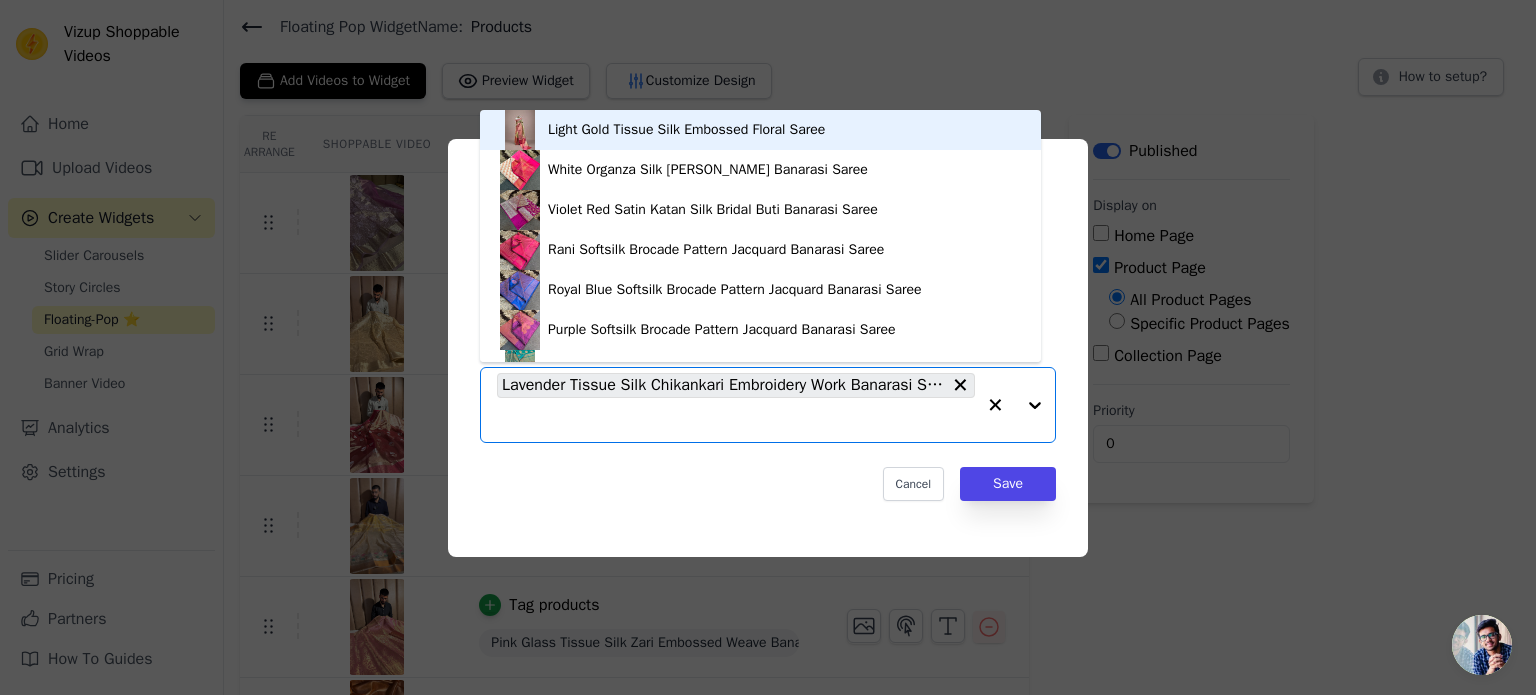 paste on "[URL][DOMAIN_NAME]" 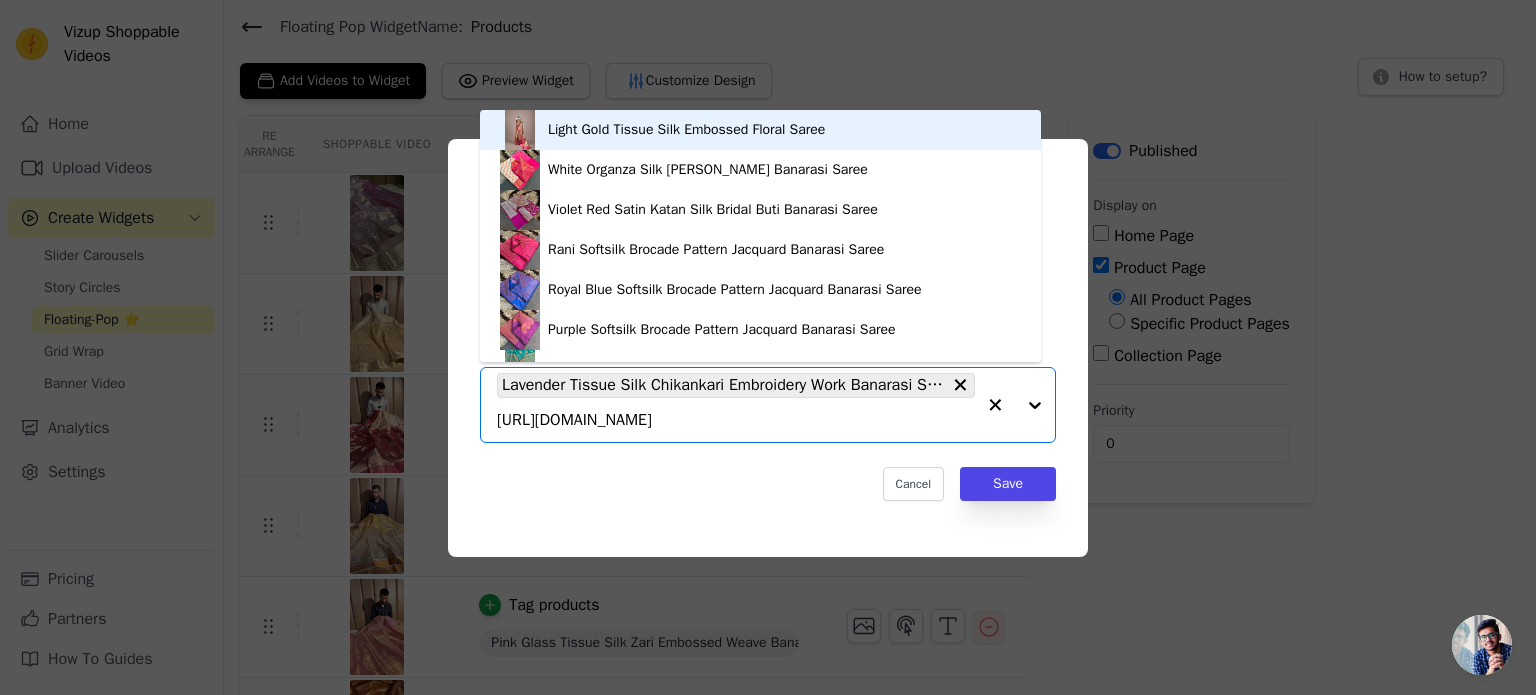 scroll, scrollTop: 0, scrollLeft: 61, axis: horizontal 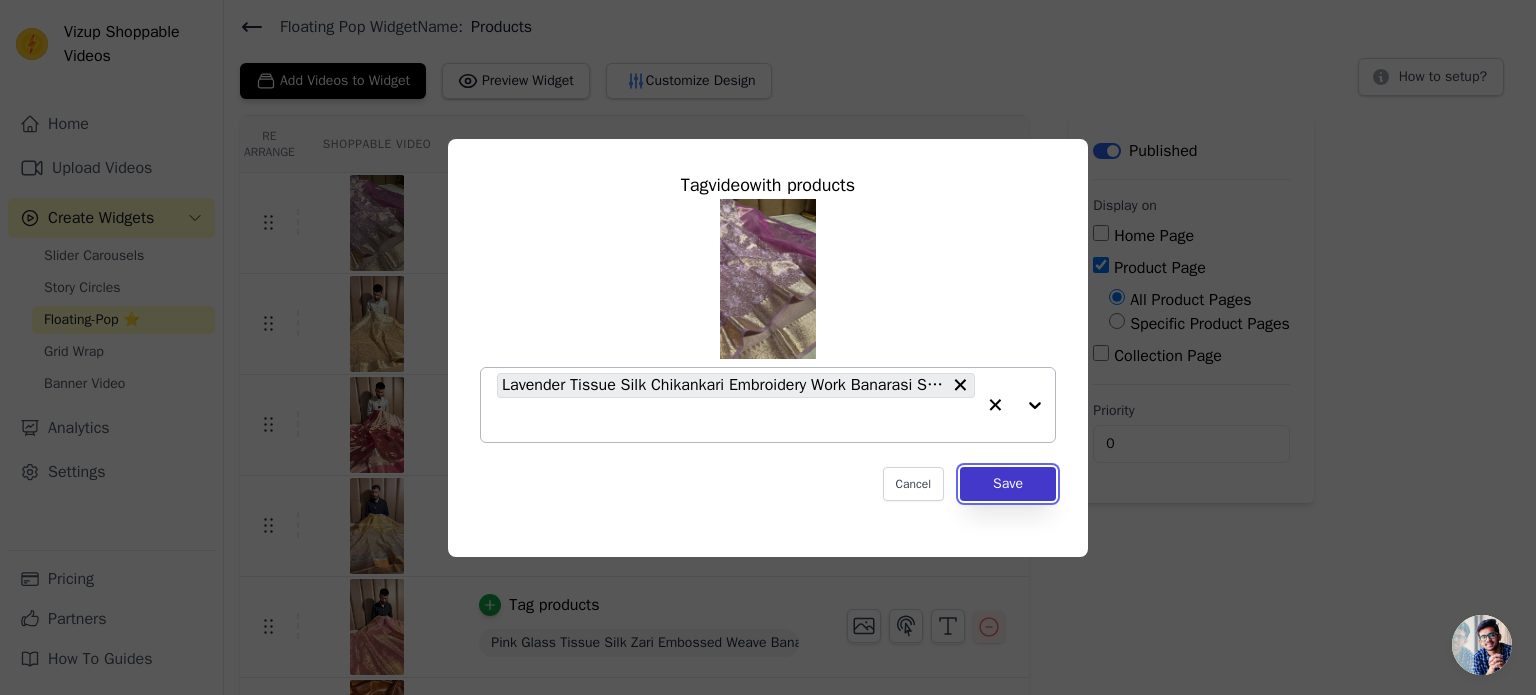 click on "Save" at bounding box center (1008, 484) 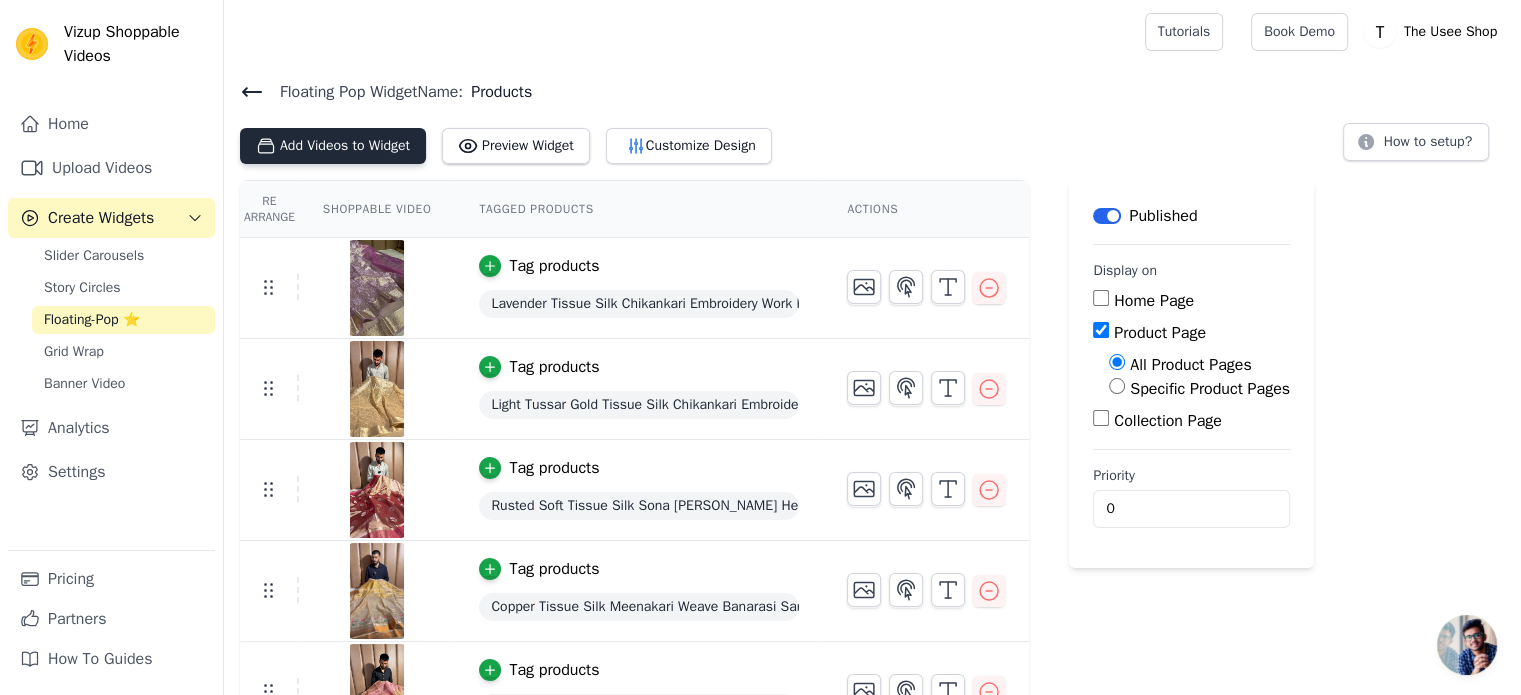 click on "Add Videos to Widget" at bounding box center (333, 146) 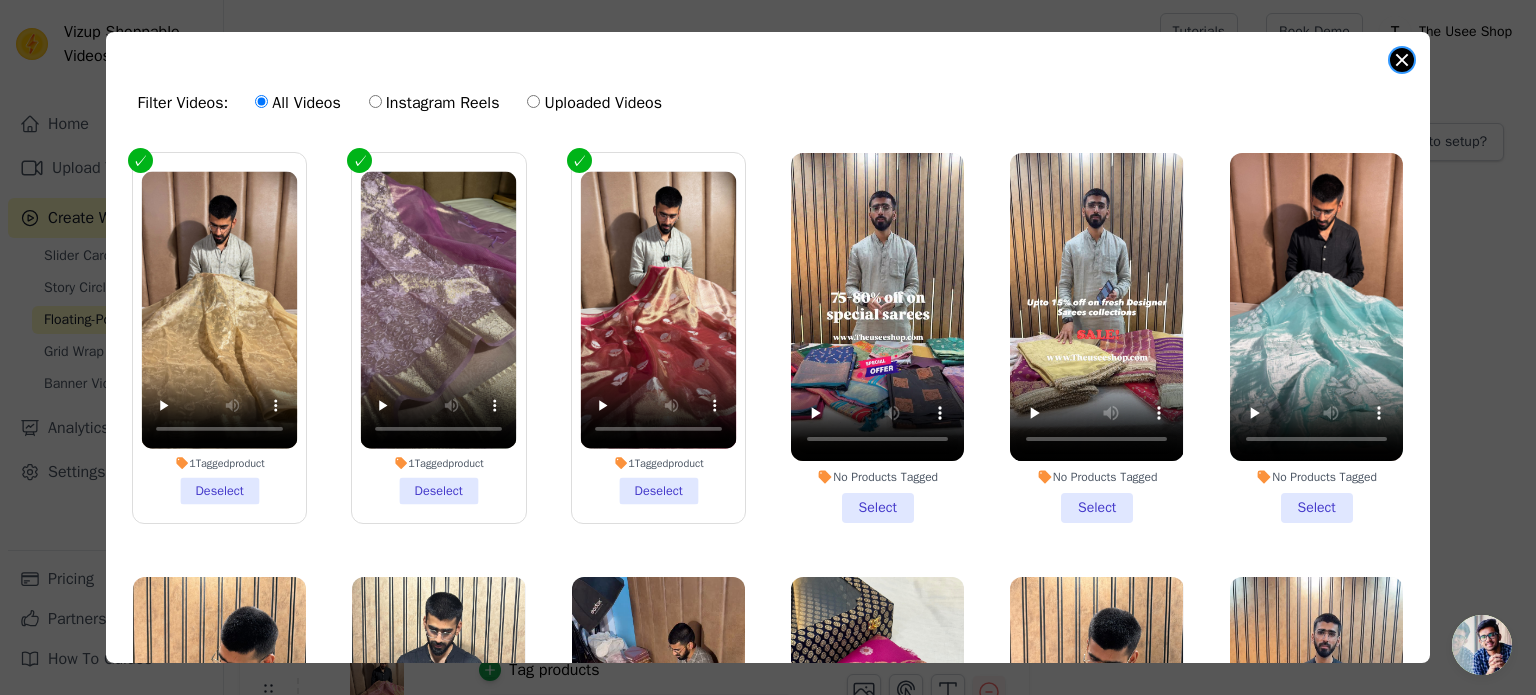 click at bounding box center (1402, 60) 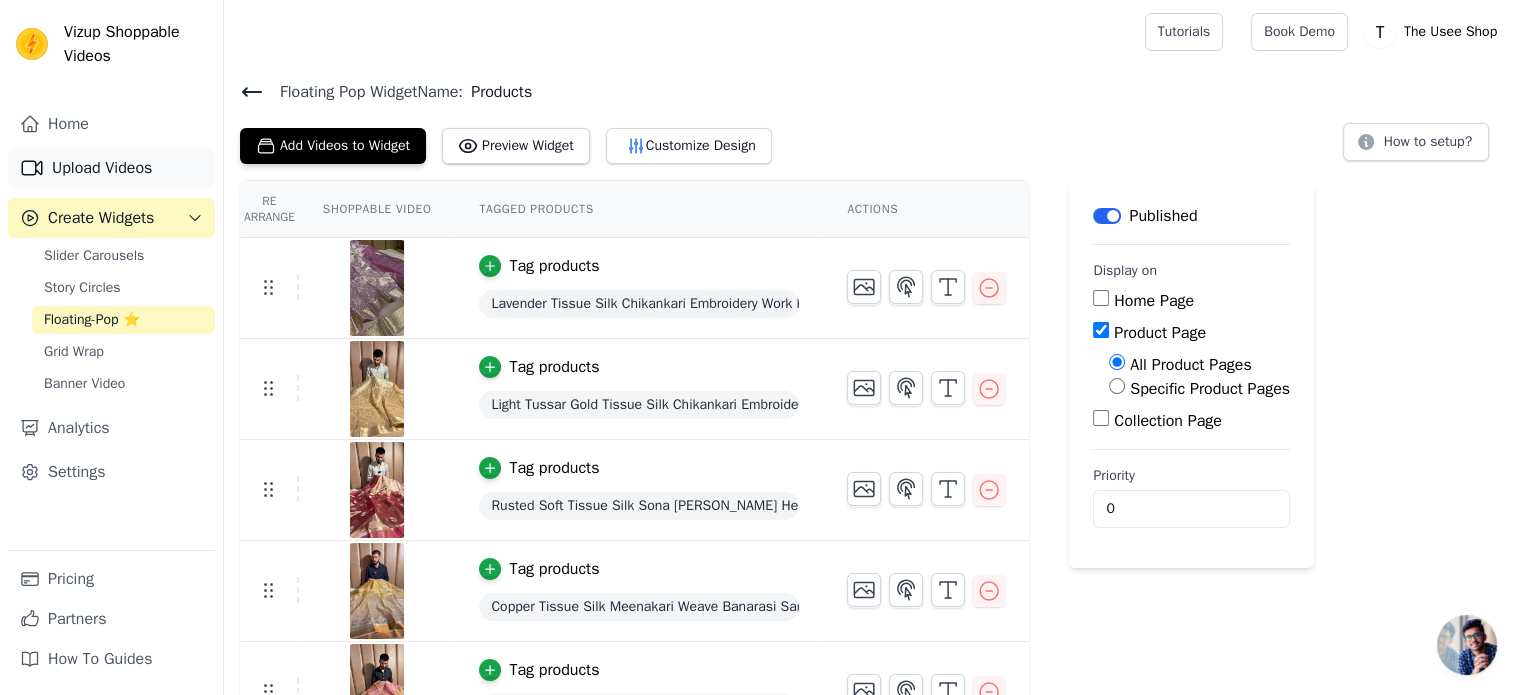 click on "Upload Videos" at bounding box center [111, 168] 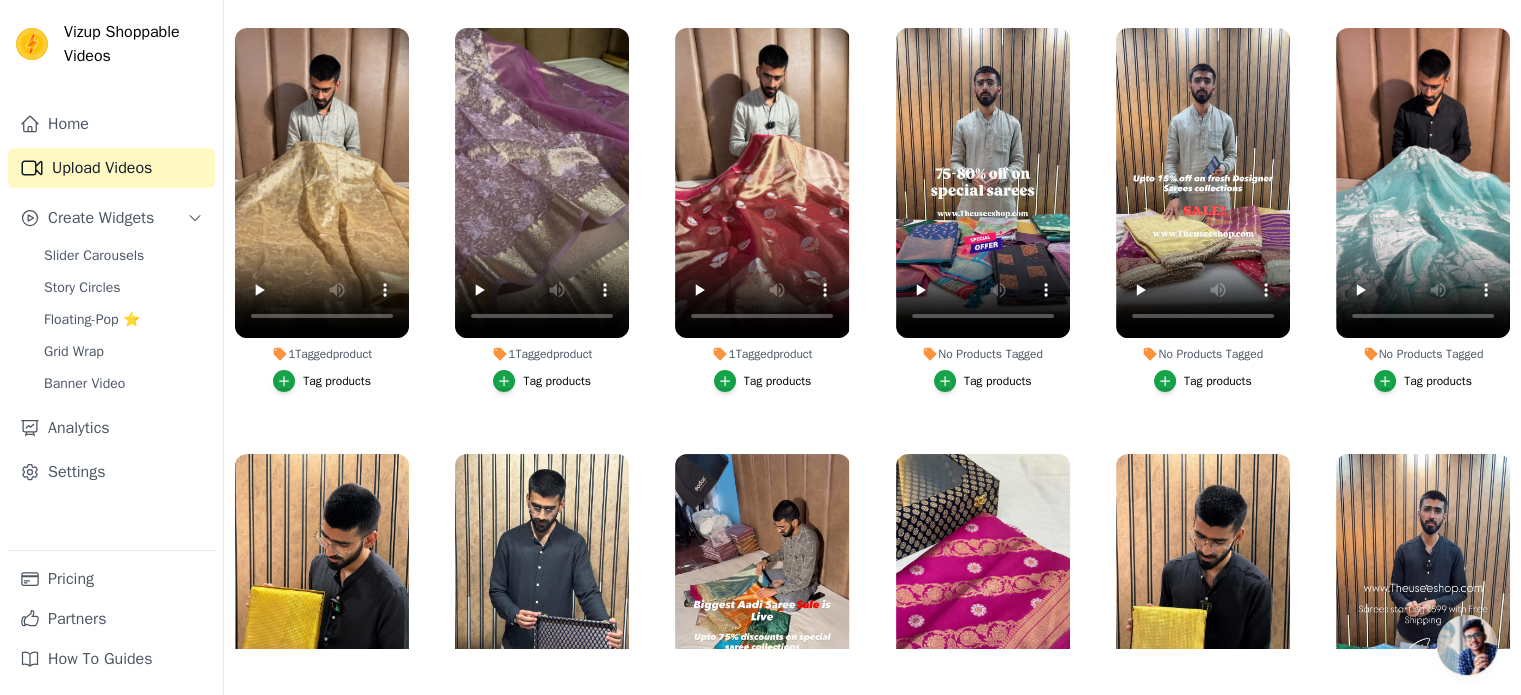scroll, scrollTop: 201, scrollLeft: 0, axis: vertical 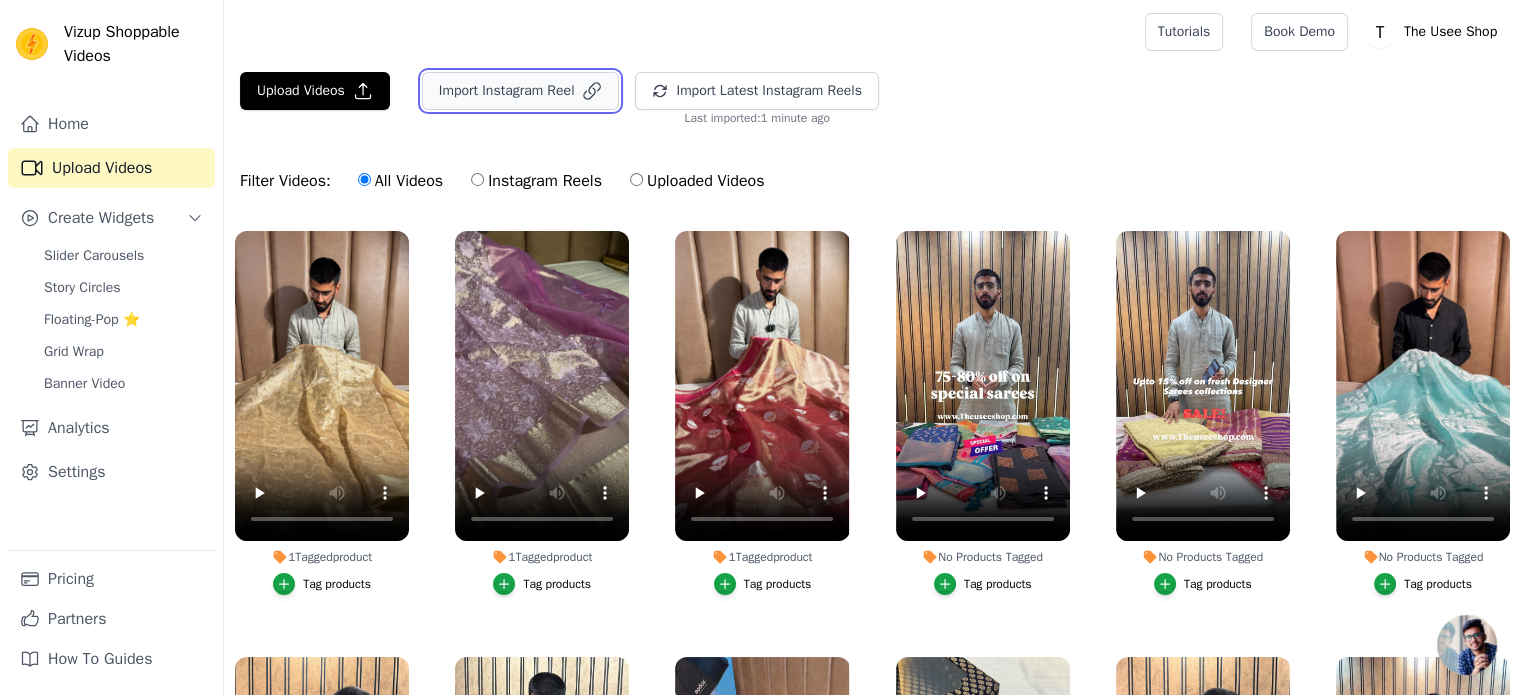 click on "Import Instagram Reel" at bounding box center (521, 91) 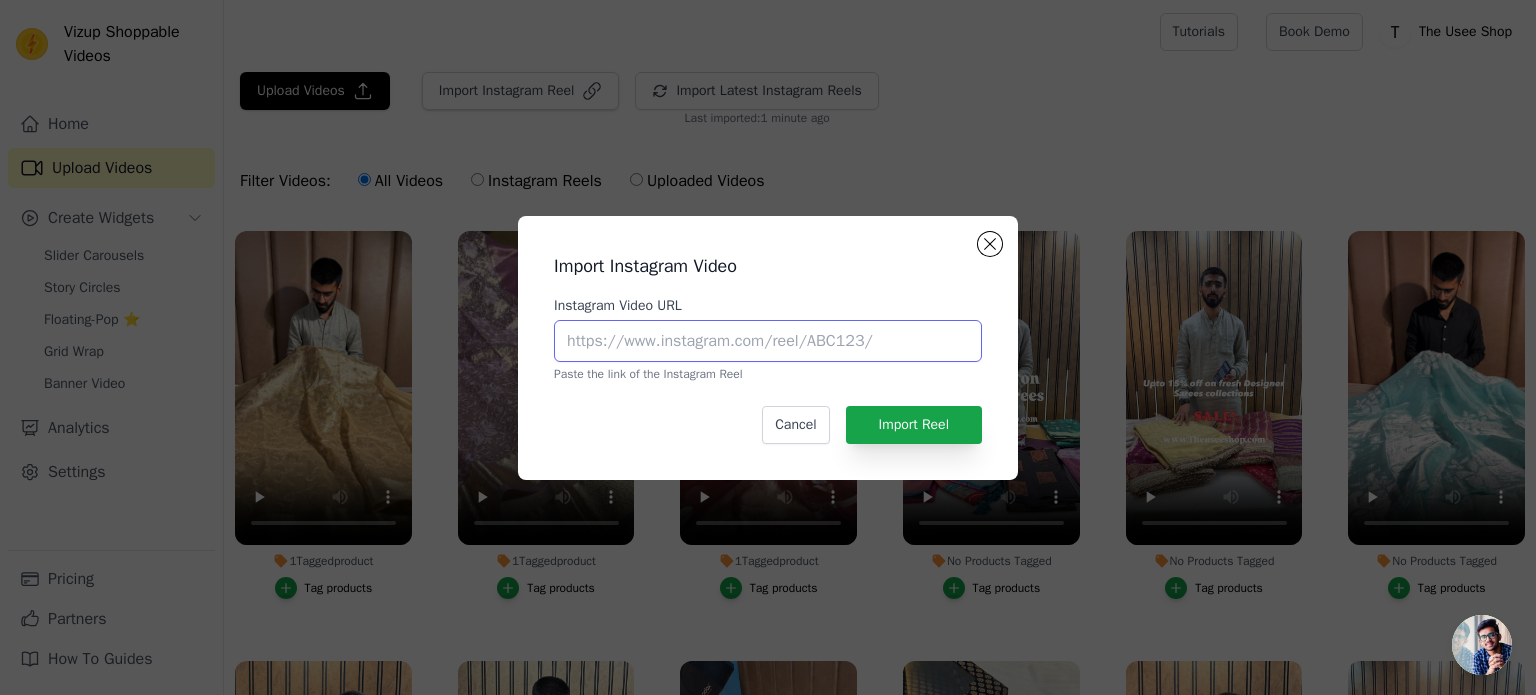 click on "Instagram Video URL" at bounding box center (768, 341) 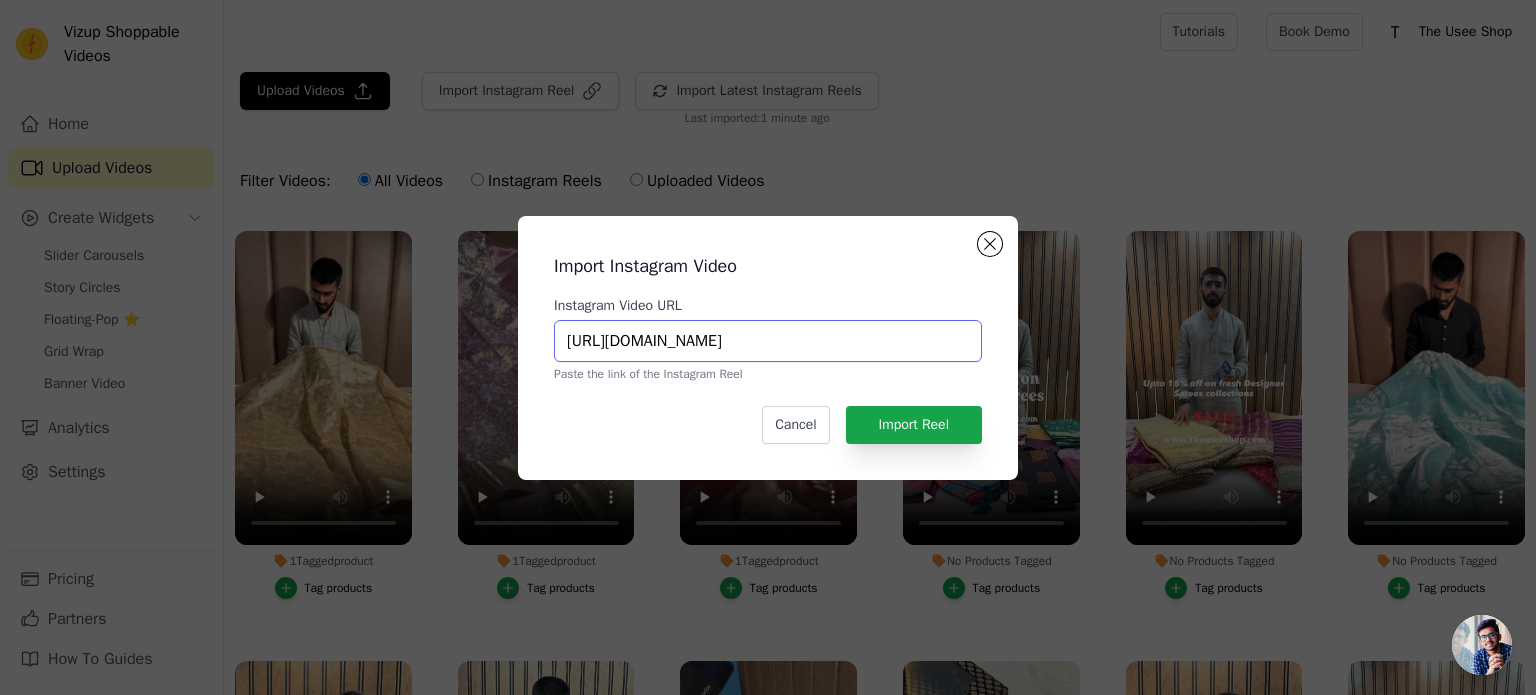 scroll, scrollTop: 0, scrollLeft: 137, axis: horizontal 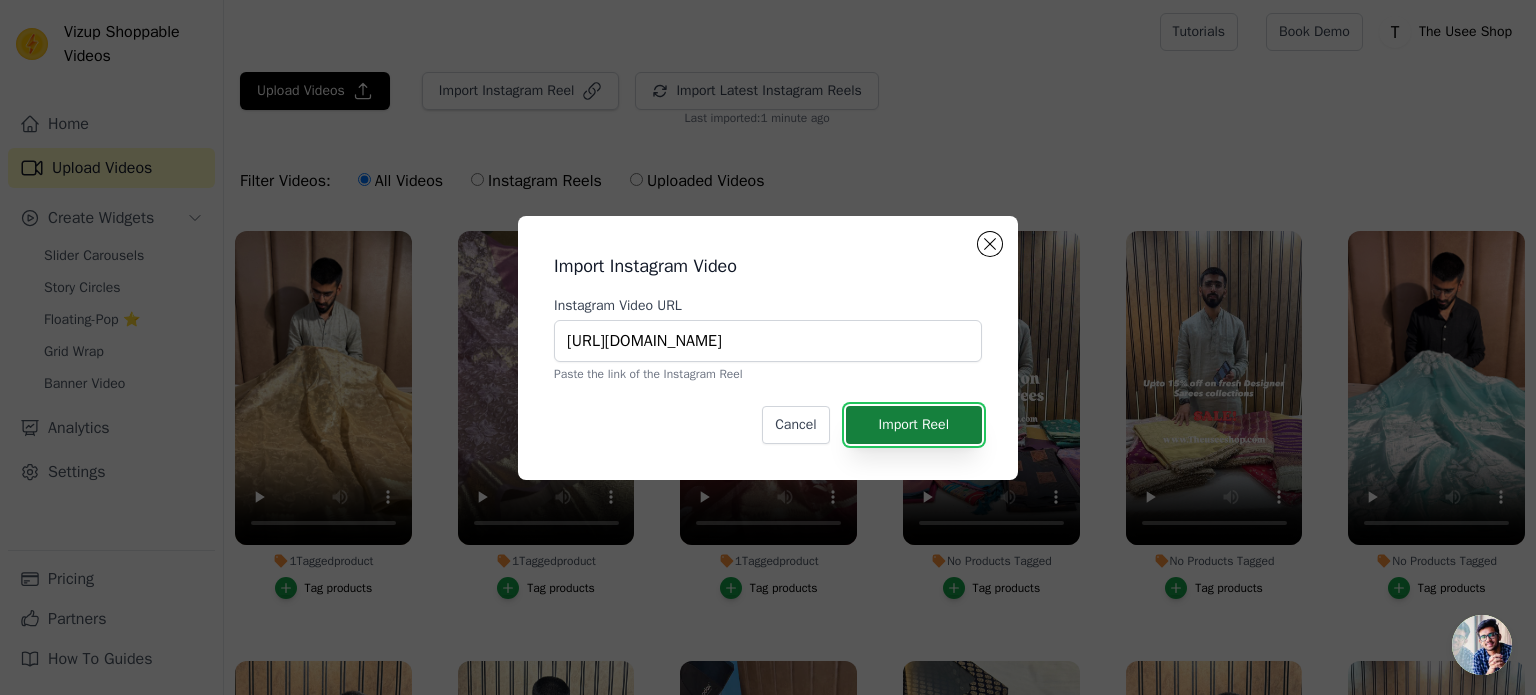 click on "Import Reel" at bounding box center [914, 425] 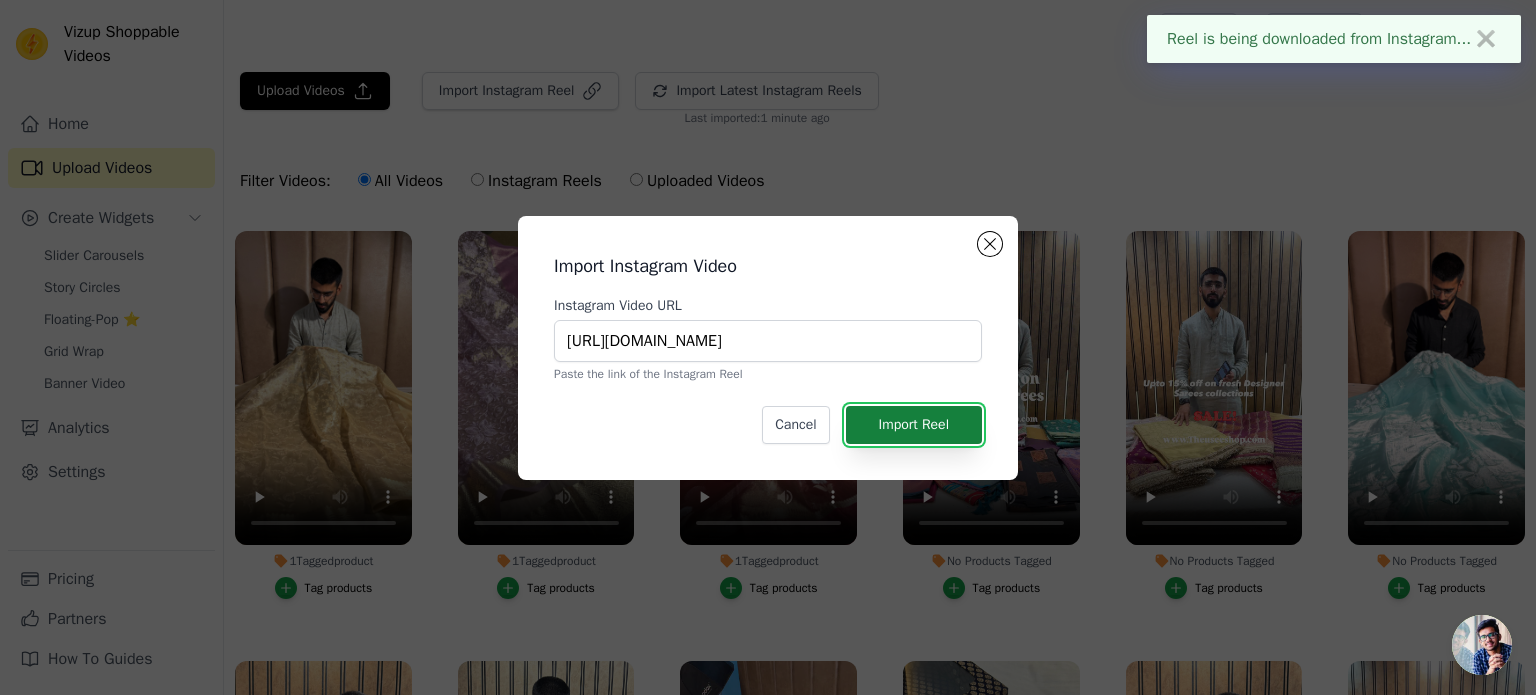 click on "Import Reel" at bounding box center [914, 425] 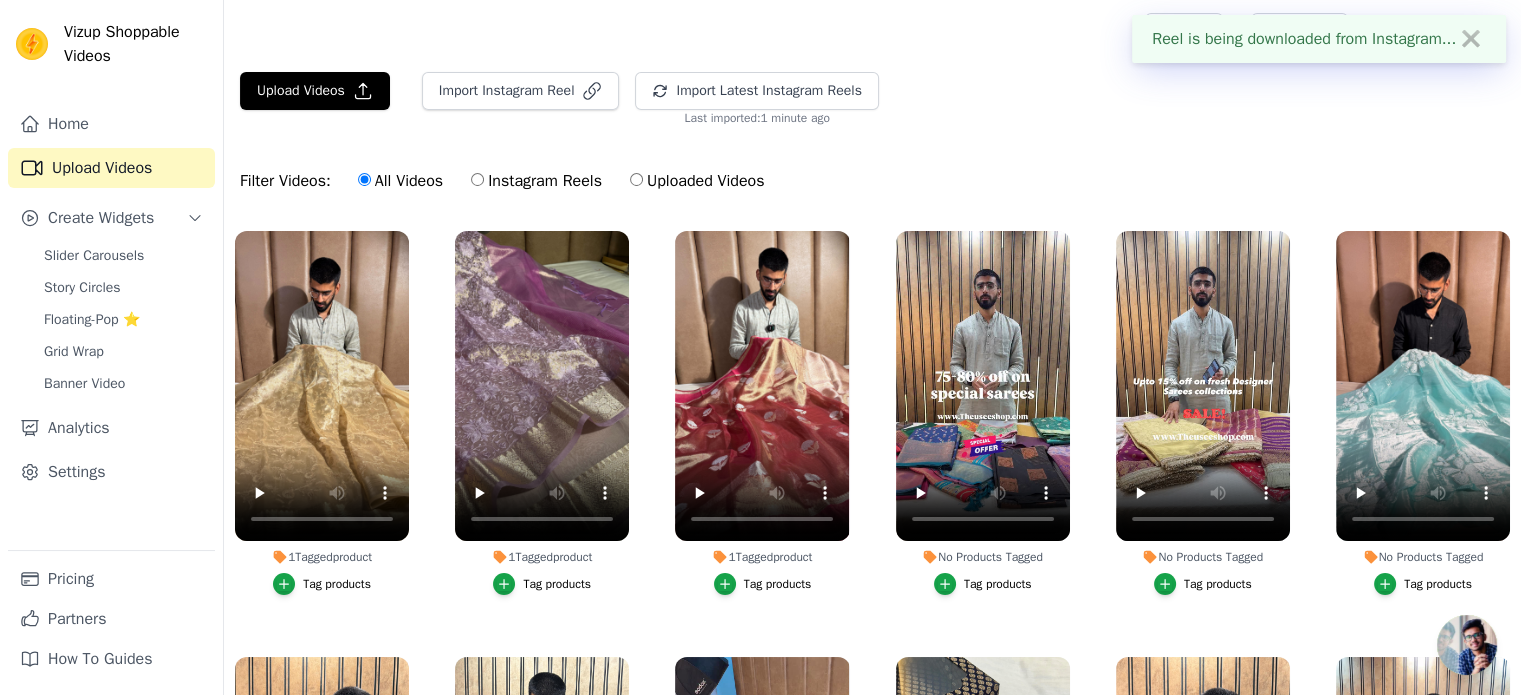 click on "Filter Videos:
All Videos
Instagram Reels
Uploaded Videos" at bounding box center [872, 181] 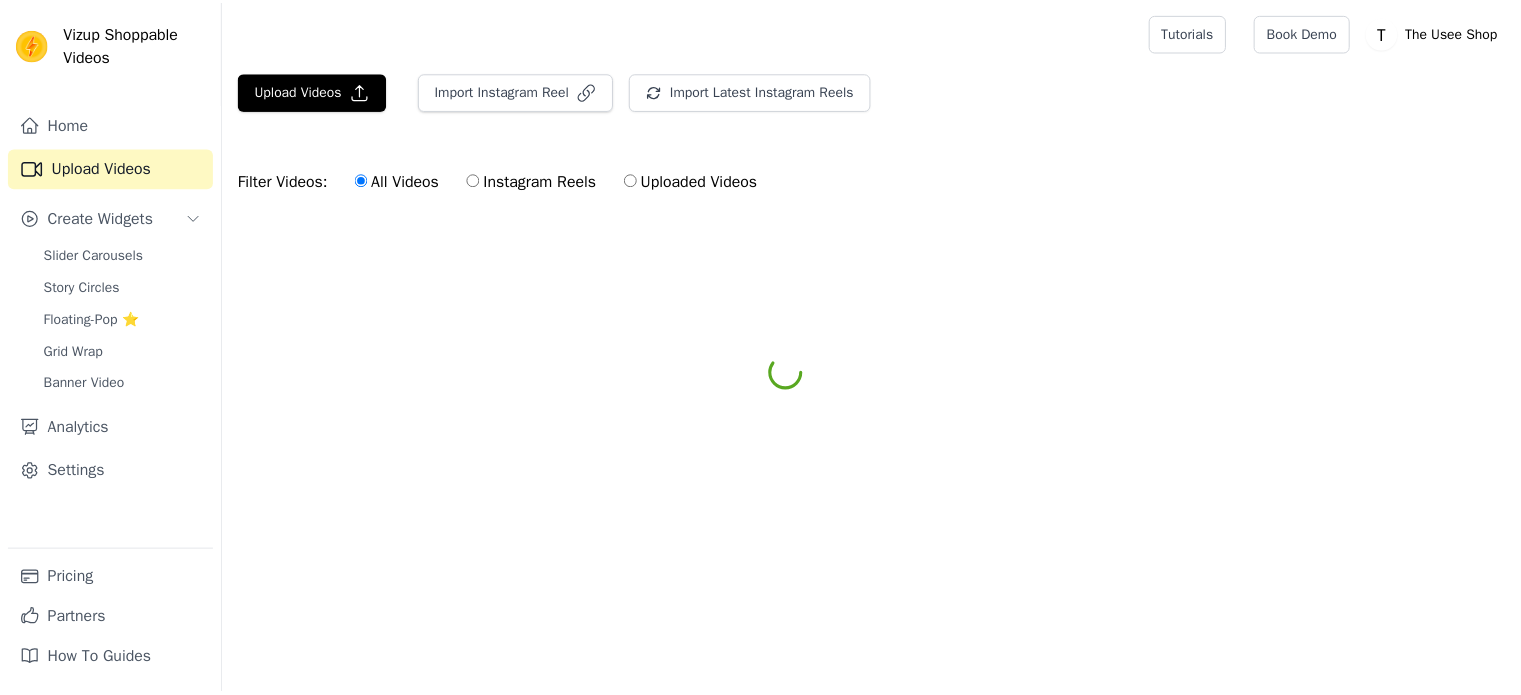 scroll, scrollTop: 0, scrollLeft: 0, axis: both 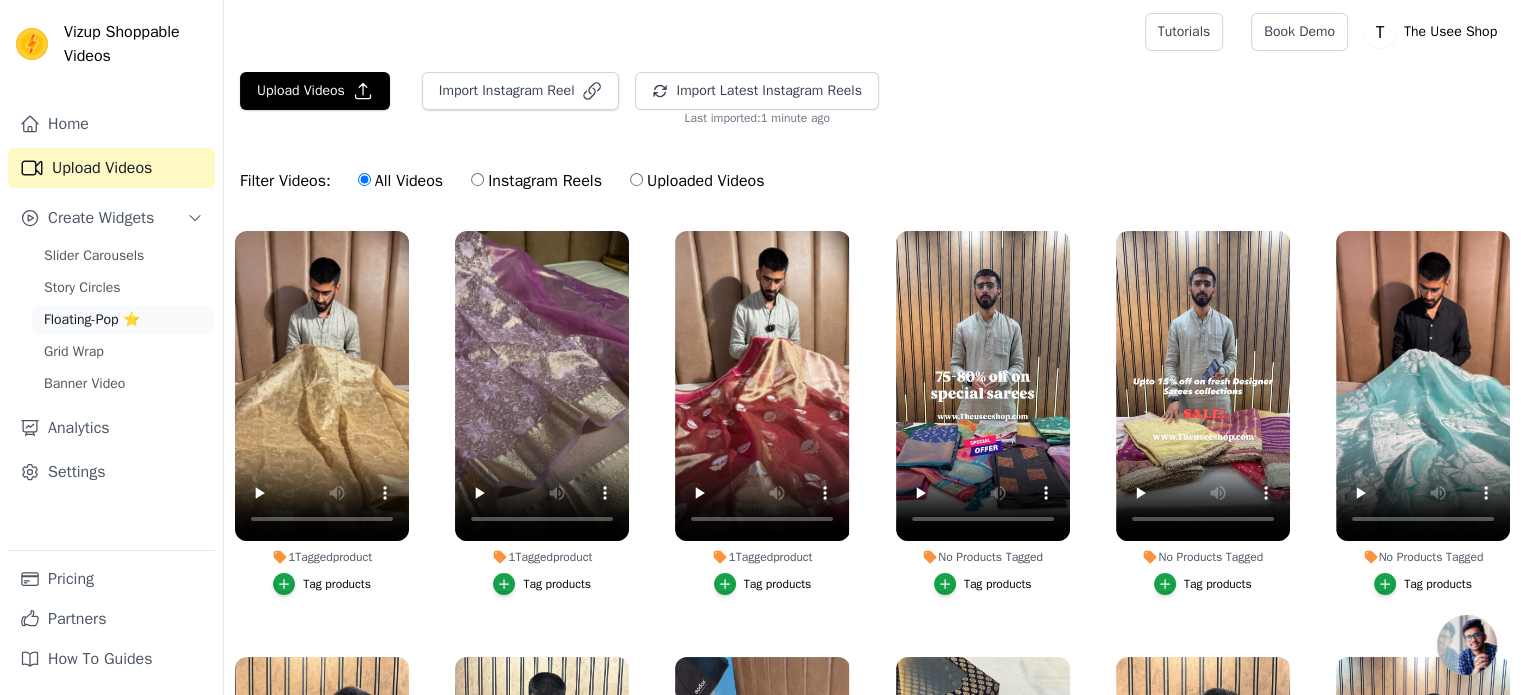 click on "Floating-Pop ⭐" at bounding box center [123, 320] 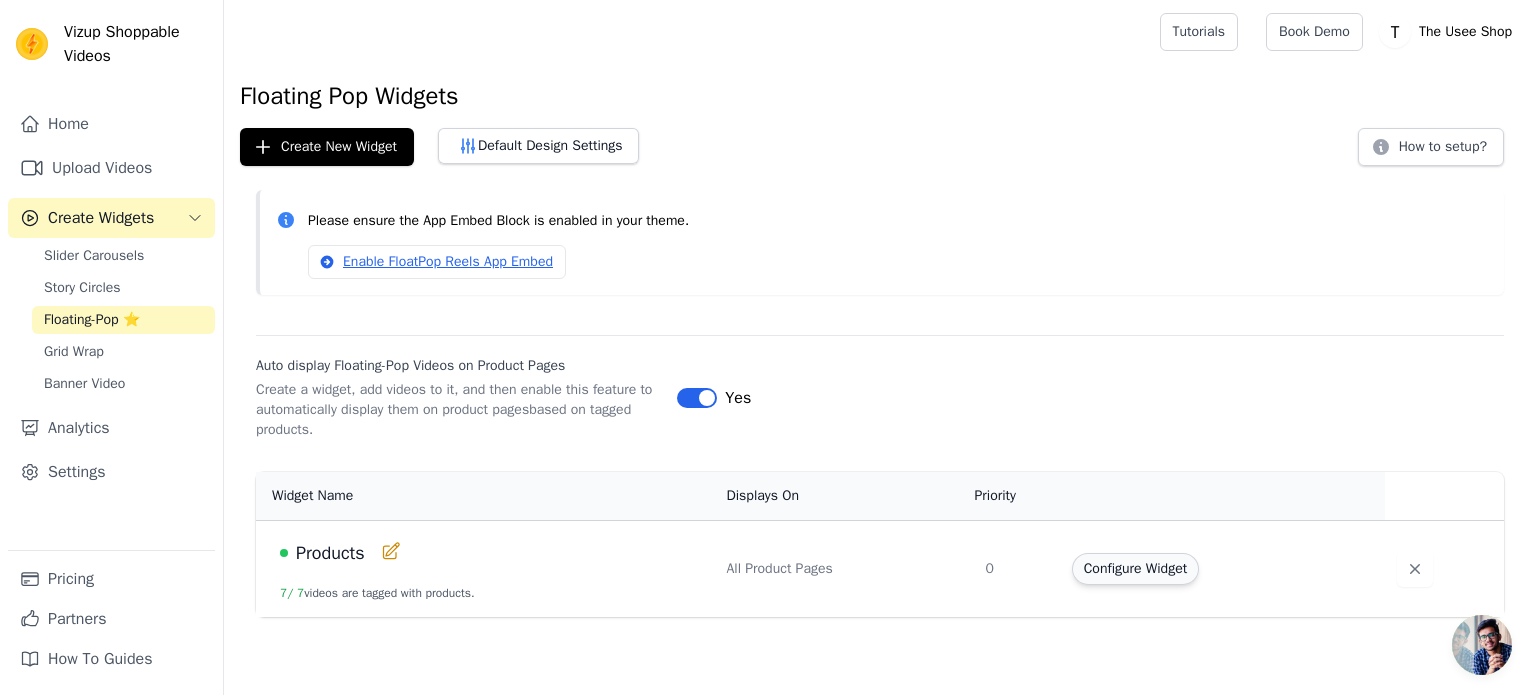click on "Configure Widget" at bounding box center [1135, 569] 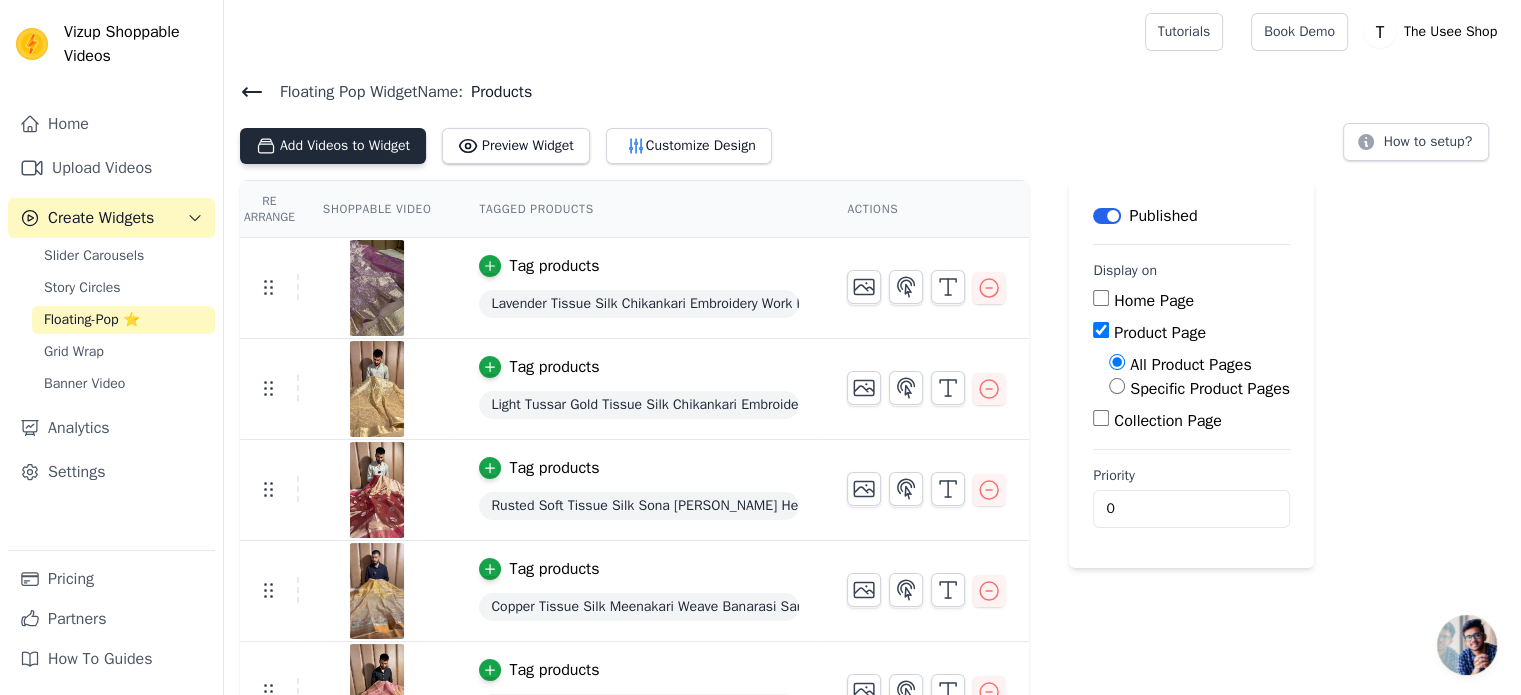 click on "Add Videos to Widget" at bounding box center [333, 146] 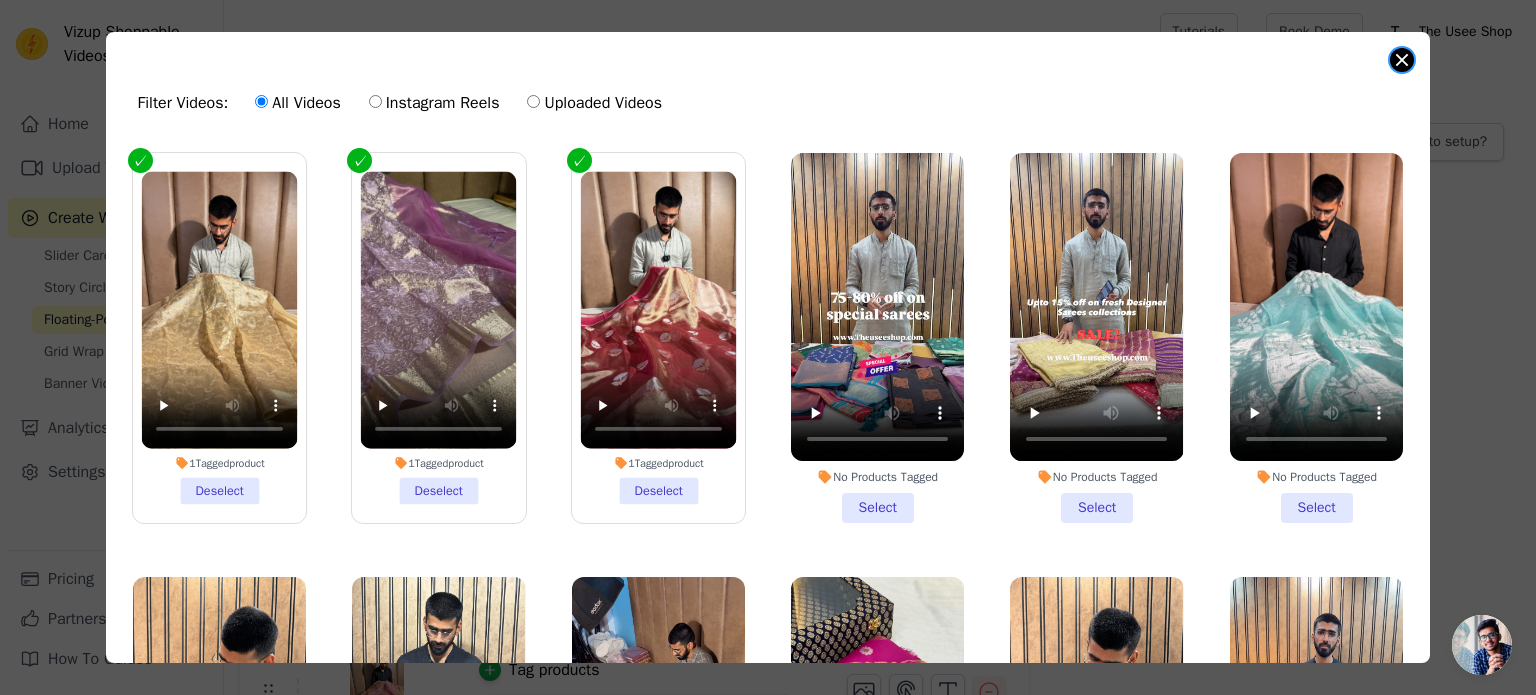 click on "Filter Videos:
All Videos
Instagram Reels
Uploaded Videos               1  Tagged  product     Deselect         1  Tagged  product     Deselect         1  Tagged  product     Deselect
No Products Tagged     Select
No Products Tagged     Select
No Products Tagged     Select
No Products Tagged     Select
No Products Tagged     Select
No Products Tagged     Select
No Products Tagged     Select
No Products Tagged     Select
No Products Tagged     Select
No Products Tagged     Select
No Products Tagged     Select         1  Tagged  product     Deselect
No Products Tagged     Select
No Products Tagged     Select
No Products Tagged     Select" at bounding box center (768, 347) 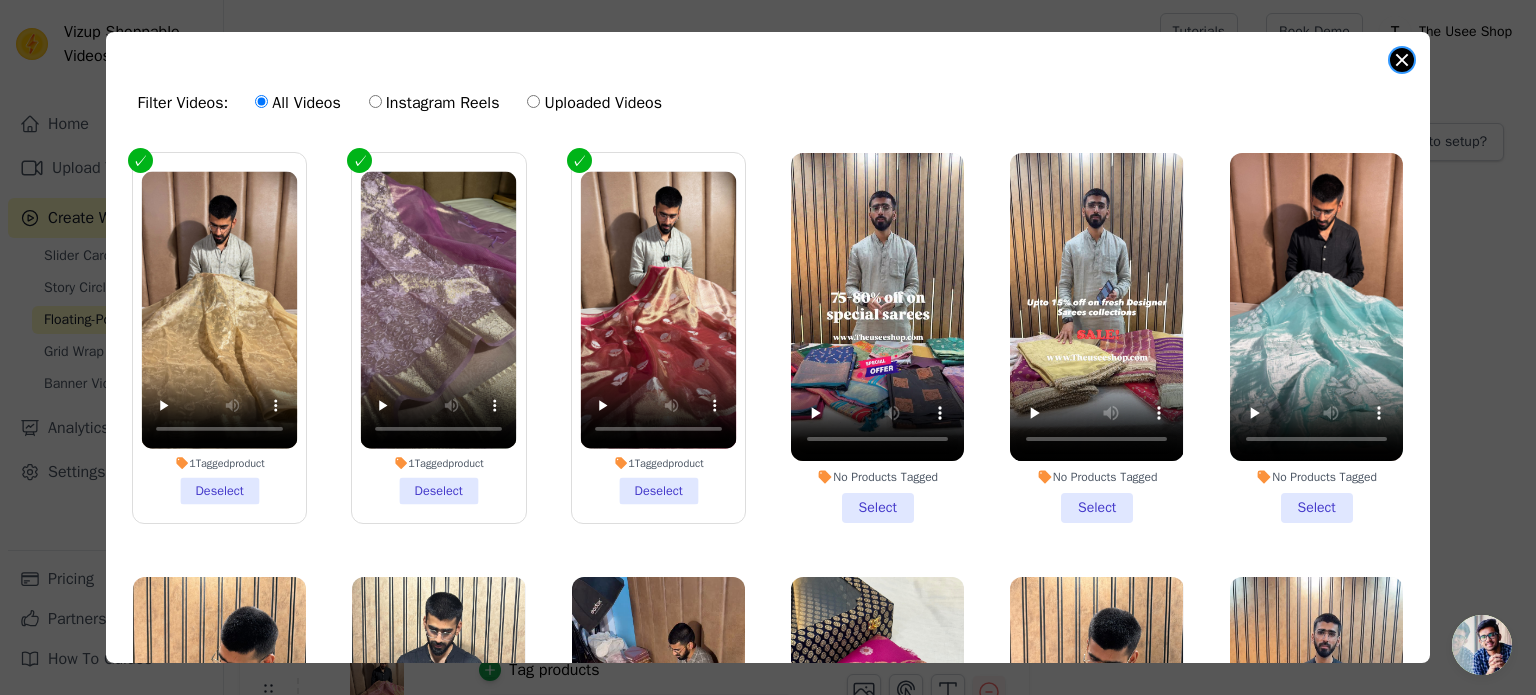 click at bounding box center [1402, 60] 